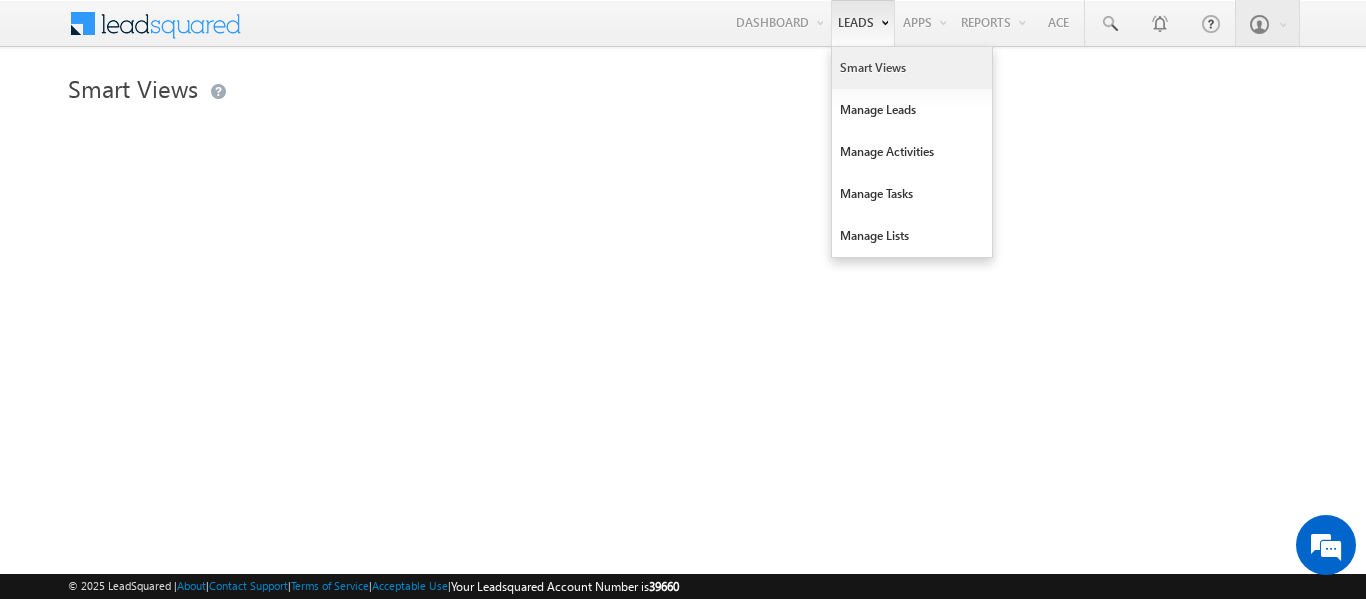 scroll, scrollTop: 0, scrollLeft: 0, axis: both 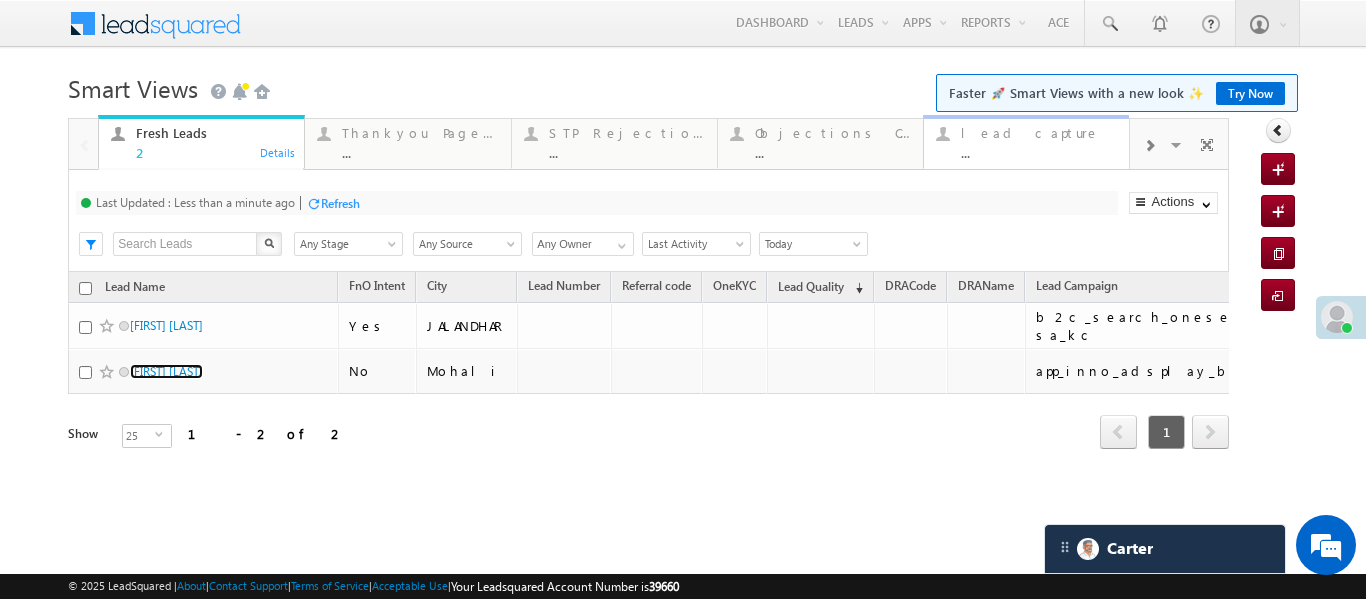 click on "..." at bounding box center [1039, 152] 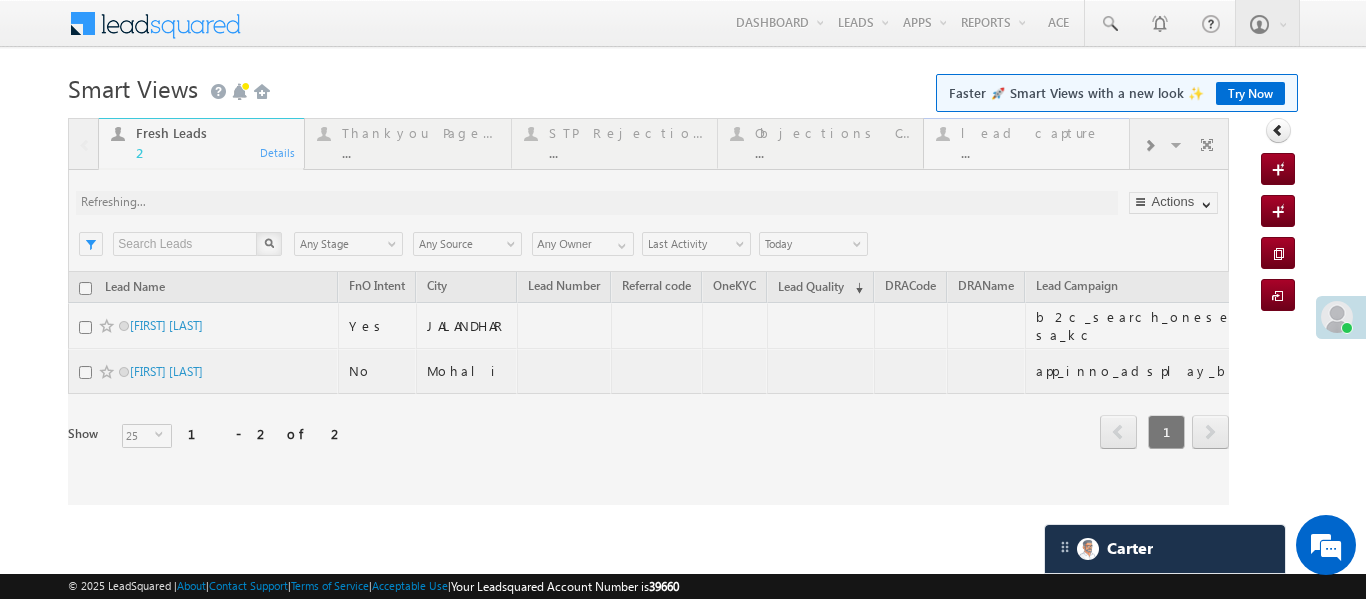 click at bounding box center [648, 311] 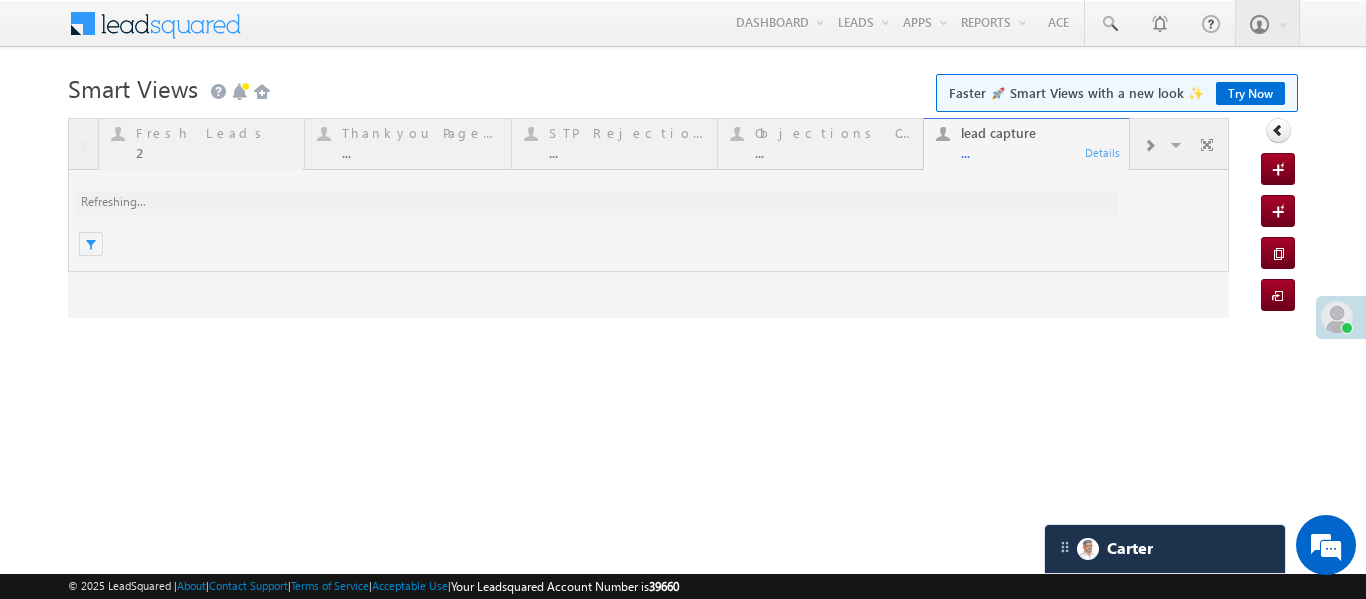 scroll, scrollTop: 0, scrollLeft: 0, axis: both 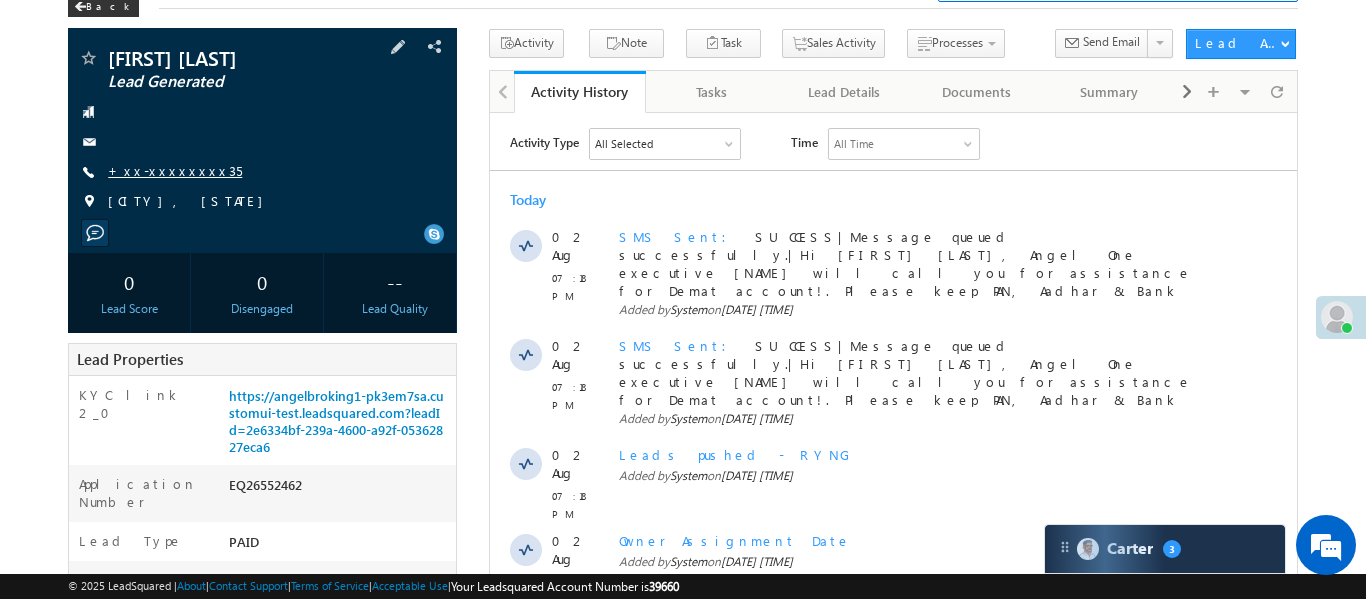 click on "+xx-xxxxxxxx35" at bounding box center [175, 170] 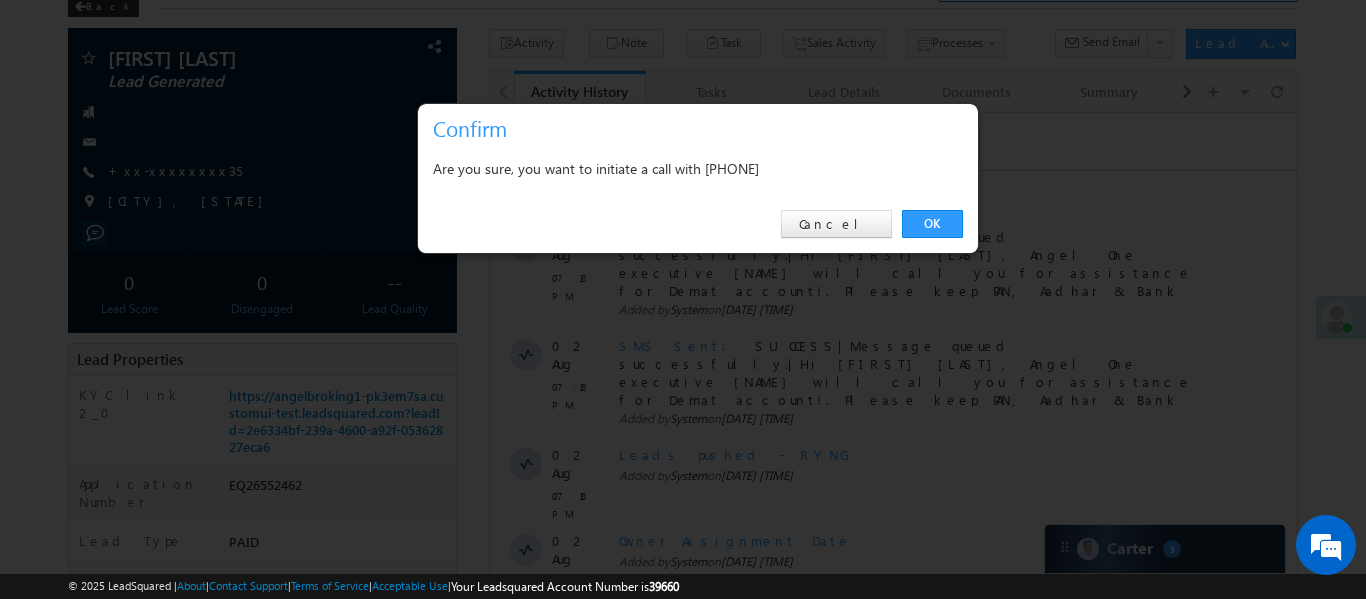 drag, startPoint x: 929, startPoint y: 244, endPoint x: 915, endPoint y: 192, distance: 53.851646 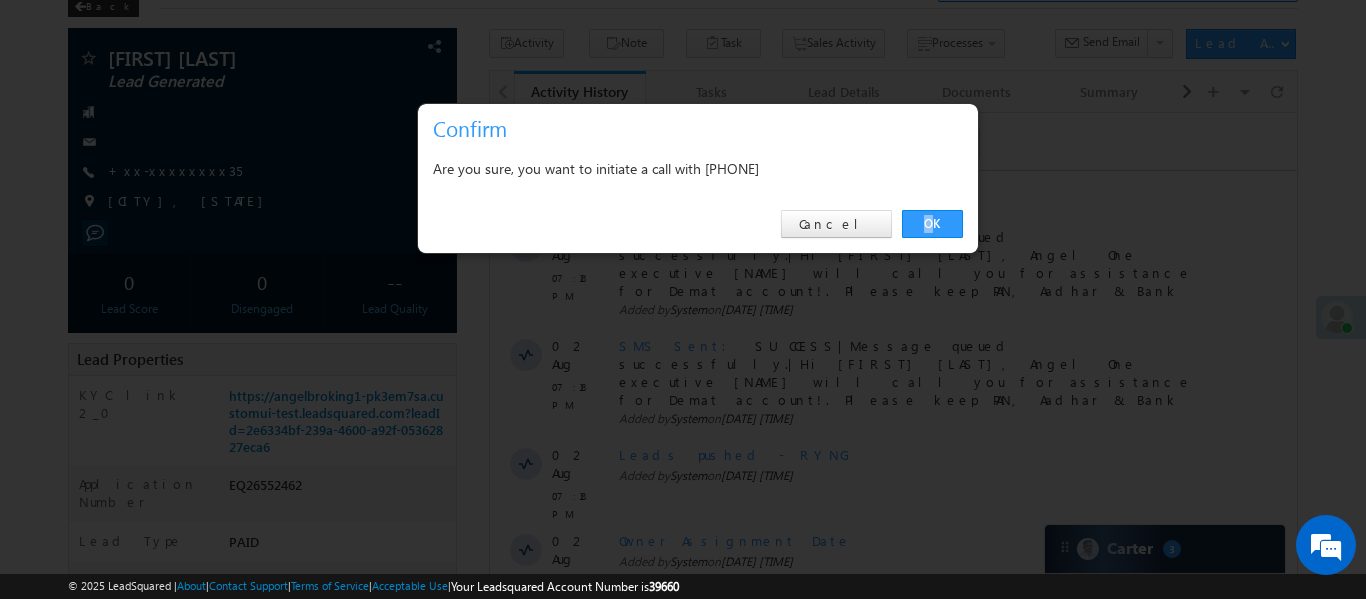 click on "Are you sure, you want to initiate a call with +xx-xxxxxxxx35" at bounding box center (698, 171) 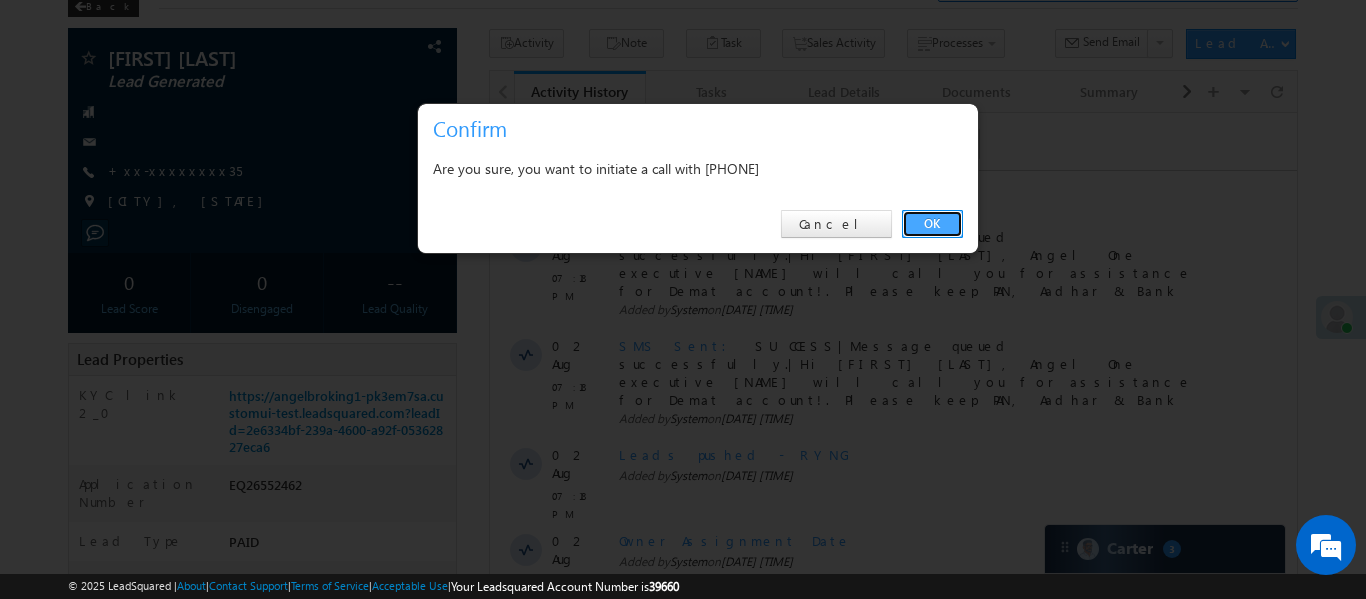 click on "OK" at bounding box center [932, 224] 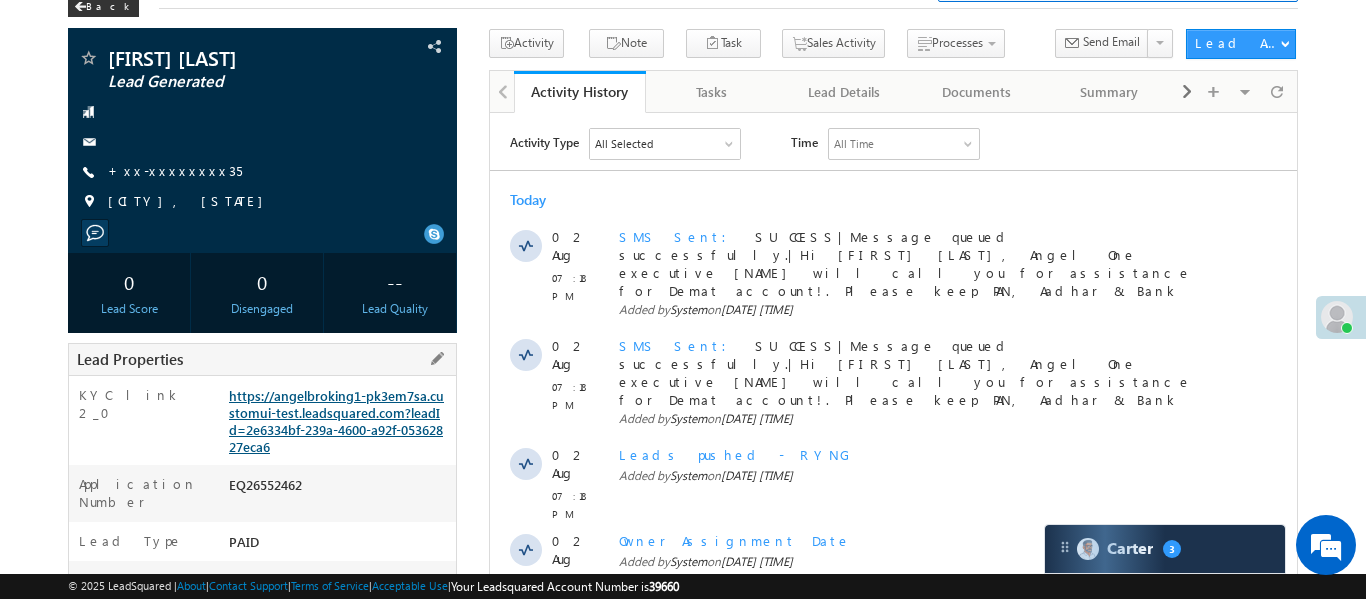 click on "https://angelbroking1-pk3em7sa.customui-test.leadsquared.com?leadId=2e6334bf-239a-4600-a92f-05362827eca6" at bounding box center (336, 421) 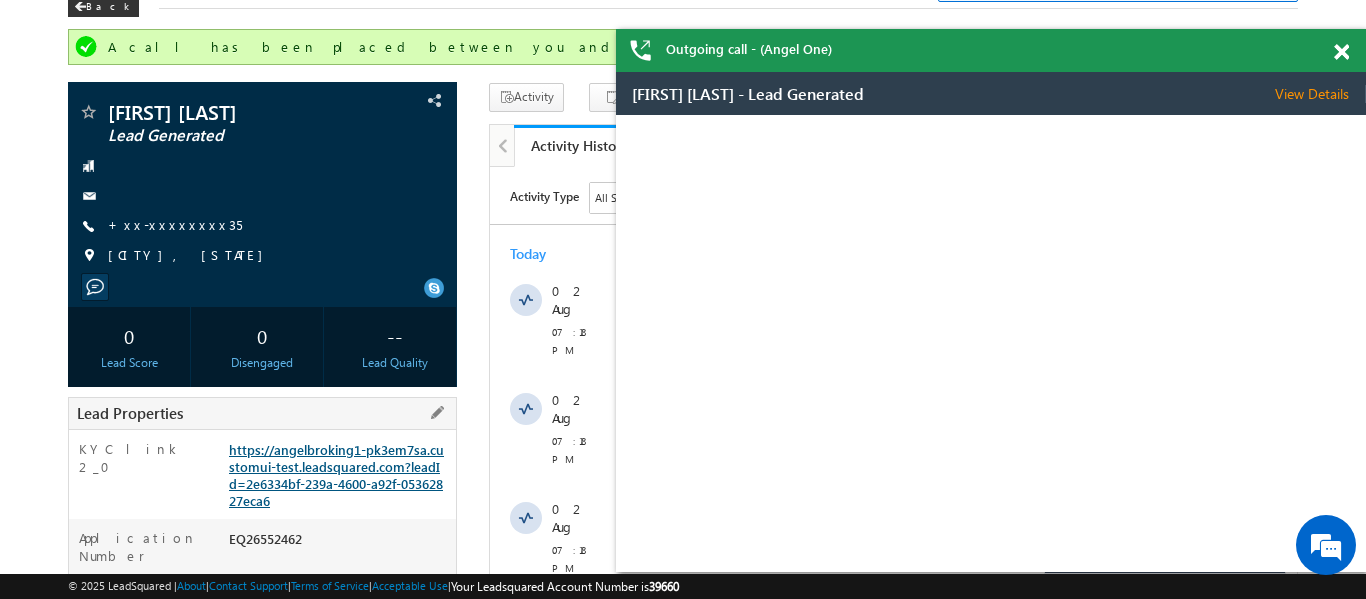scroll, scrollTop: 0, scrollLeft: 0, axis: both 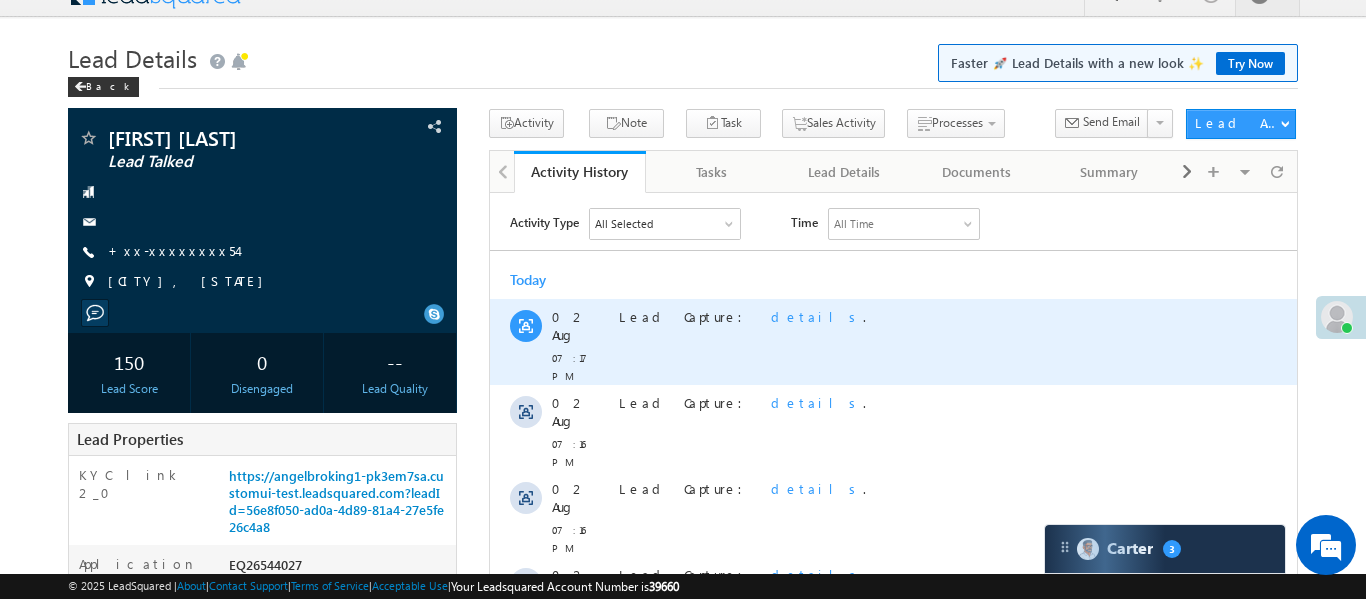 click on "details" at bounding box center (816, 315) 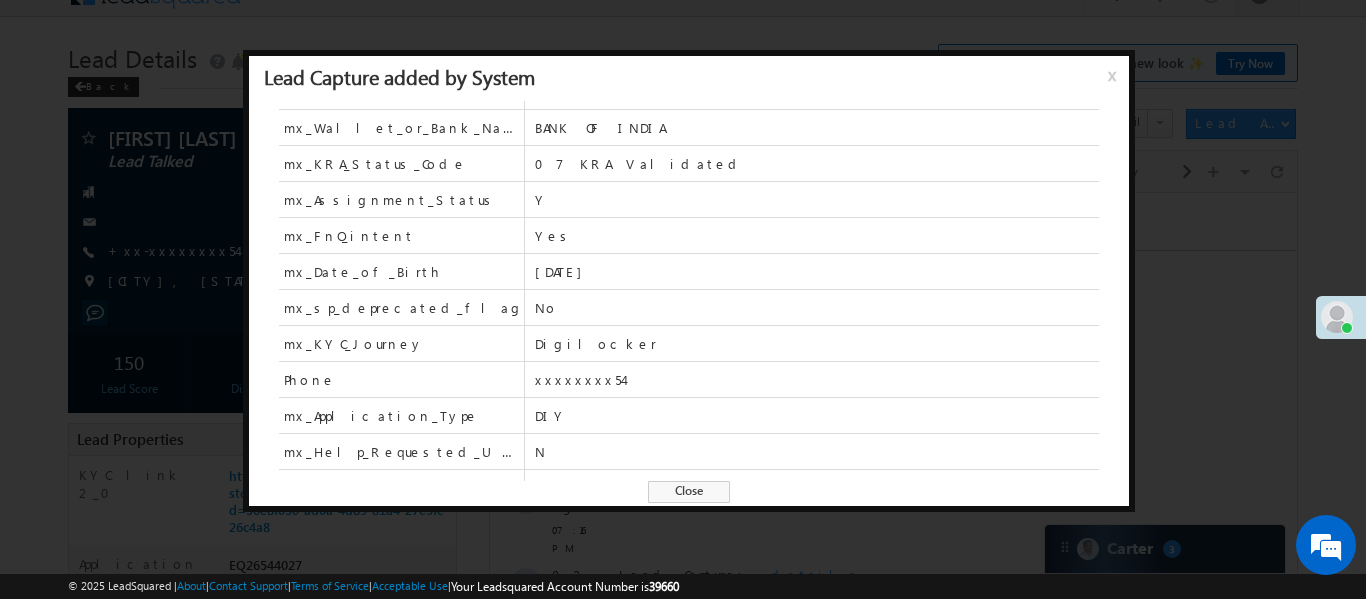 scroll, scrollTop: 288, scrollLeft: 0, axis: vertical 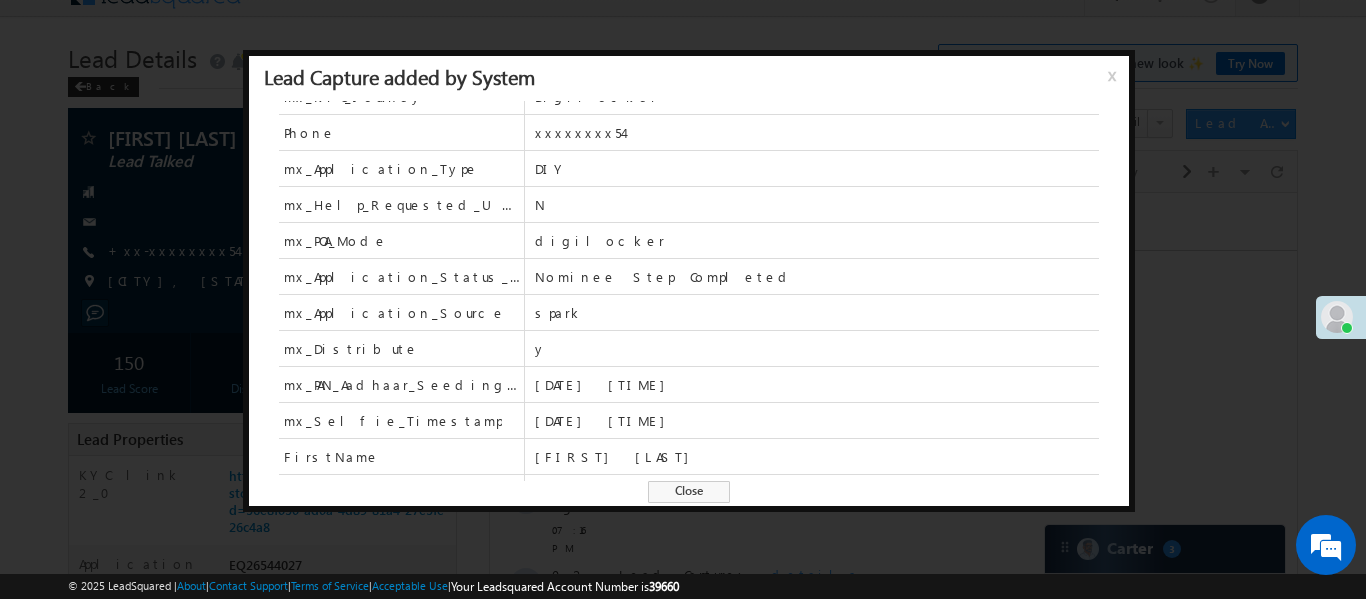 click at bounding box center [683, 299] 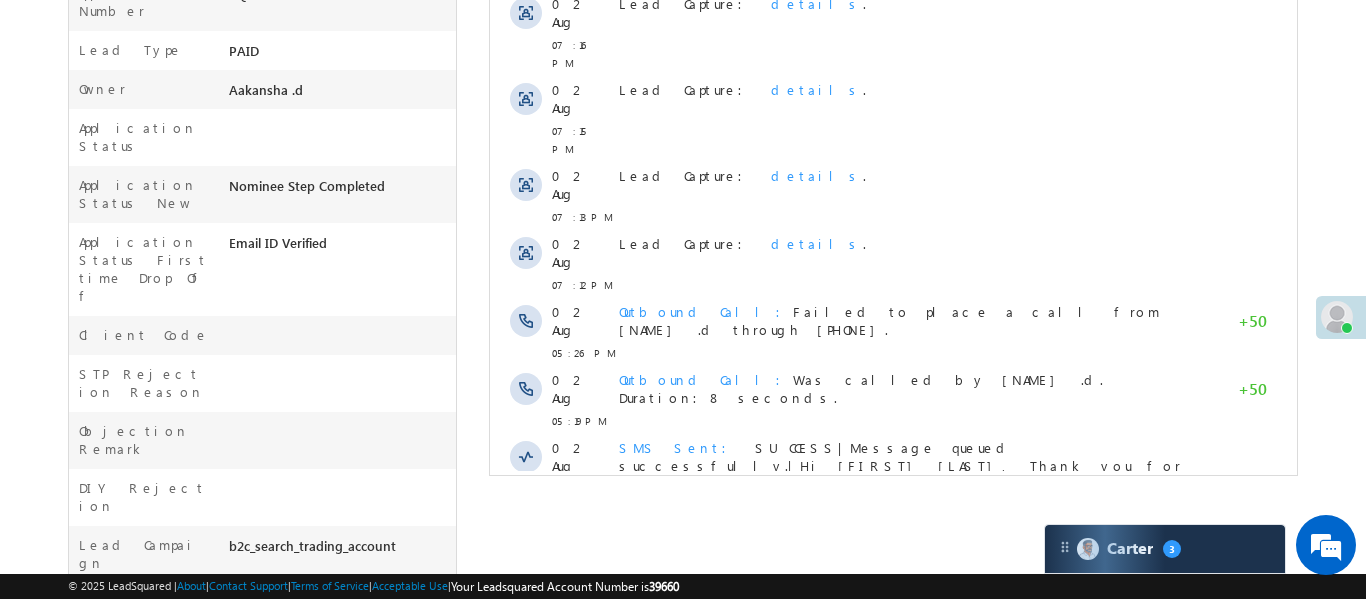 scroll, scrollTop: 710, scrollLeft: 0, axis: vertical 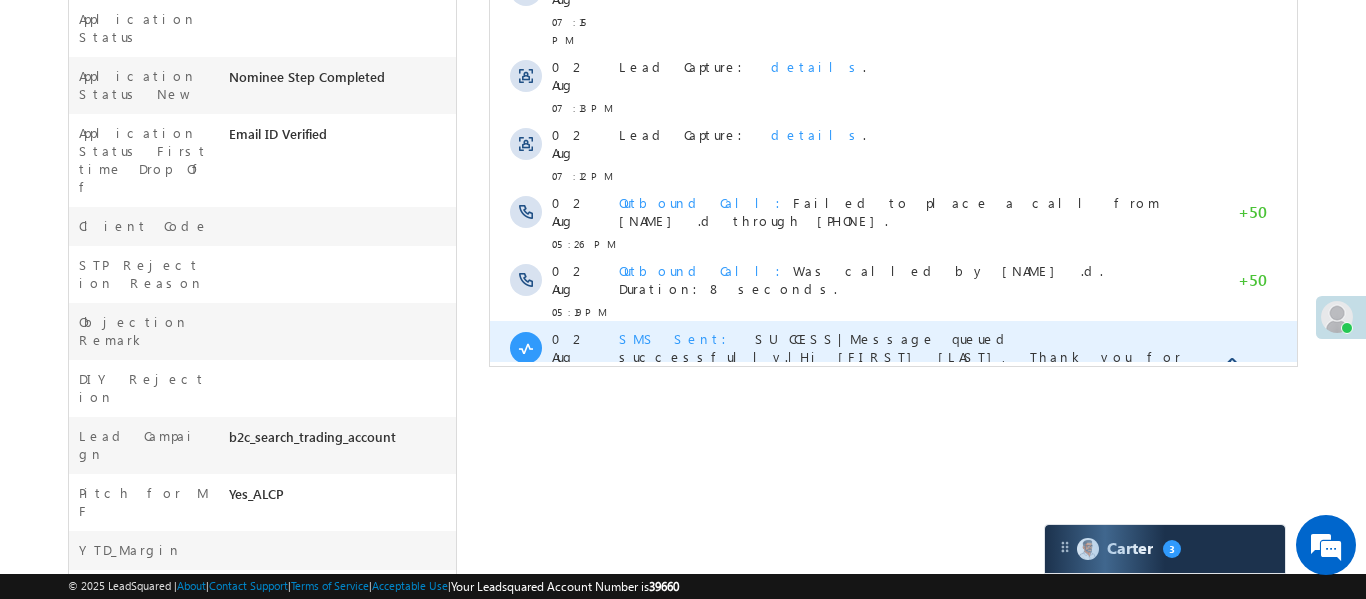 click on "SMS Sent" at bounding box center [678, 338] 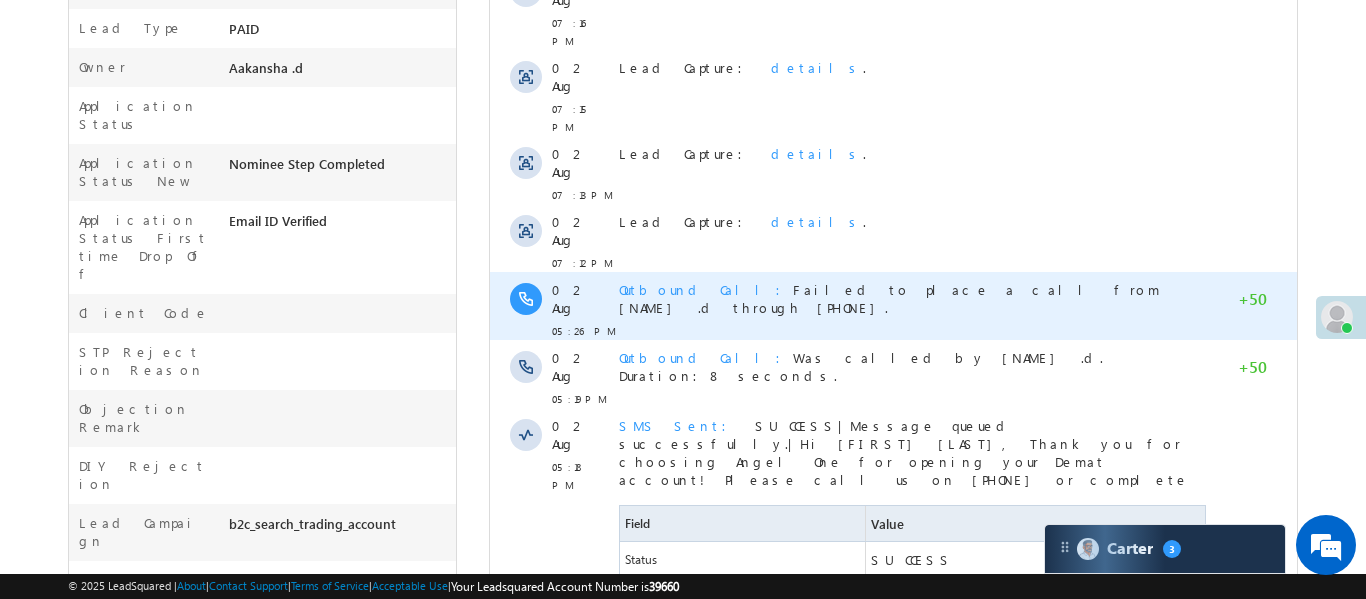 scroll, scrollTop: 554, scrollLeft: 0, axis: vertical 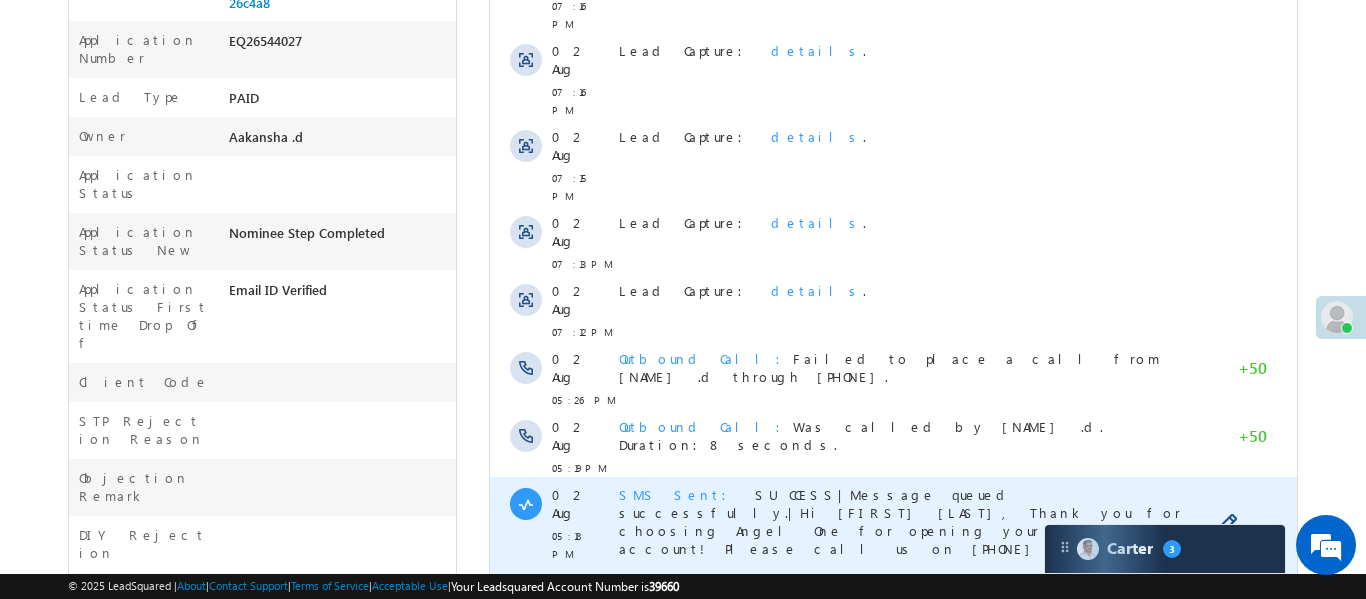 click on "SMS Sent" at bounding box center (678, 494) 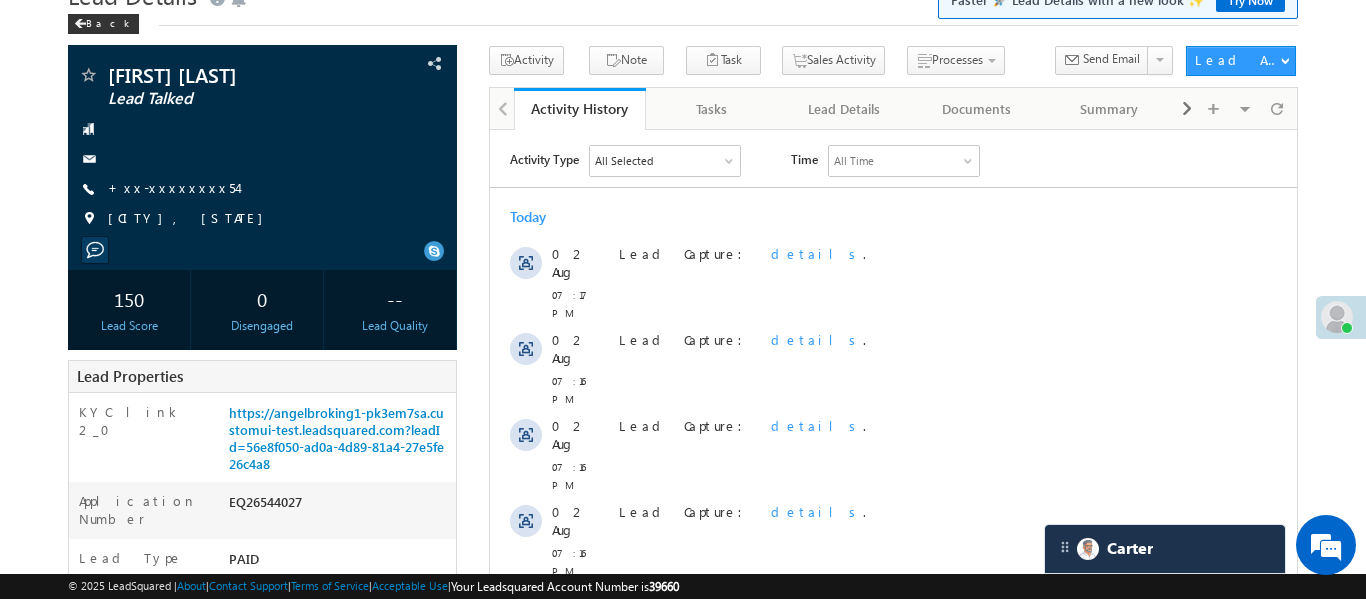 scroll, scrollTop: 19, scrollLeft: 0, axis: vertical 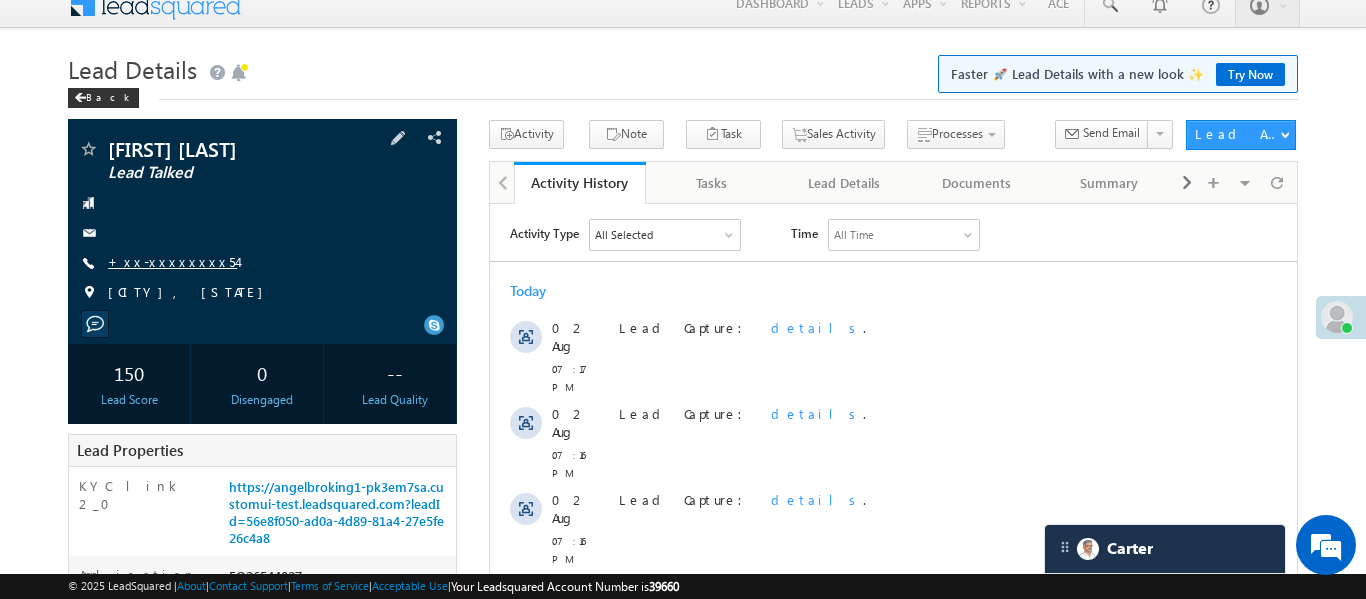 click on "+xx-xxxxxxxx54" at bounding box center (172, 261) 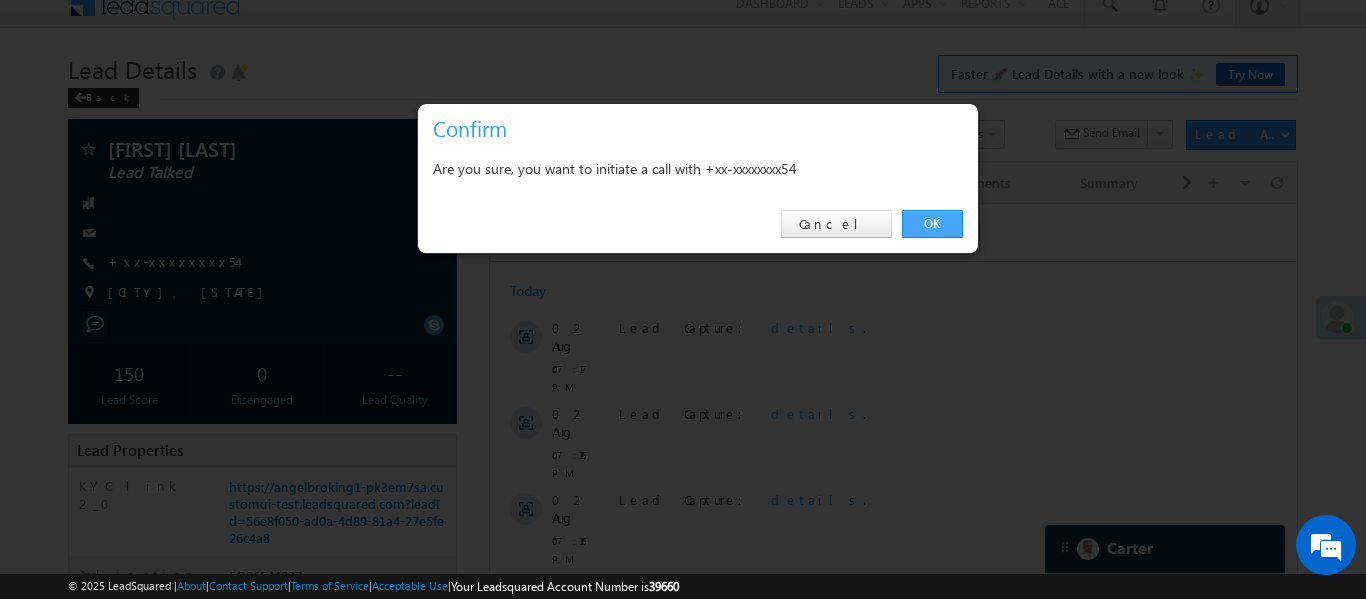 click on "OK" at bounding box center [932, 224] 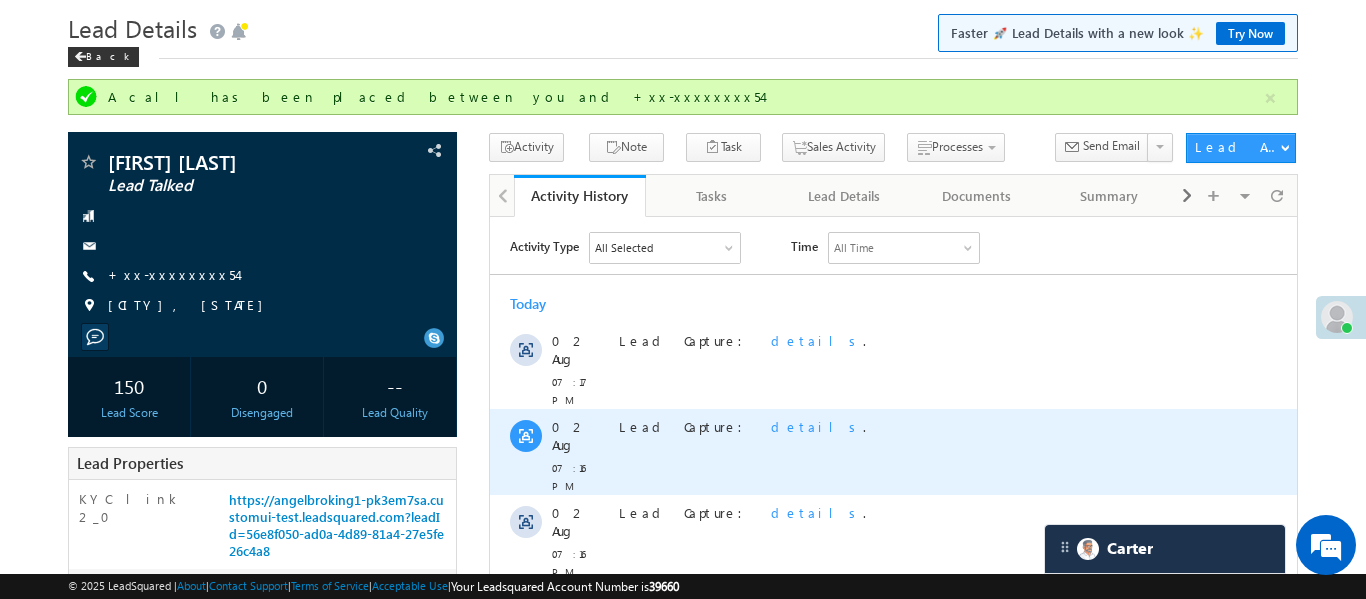 scroll, scrollTop: 63, scrollLeft: 0, axis: vertical 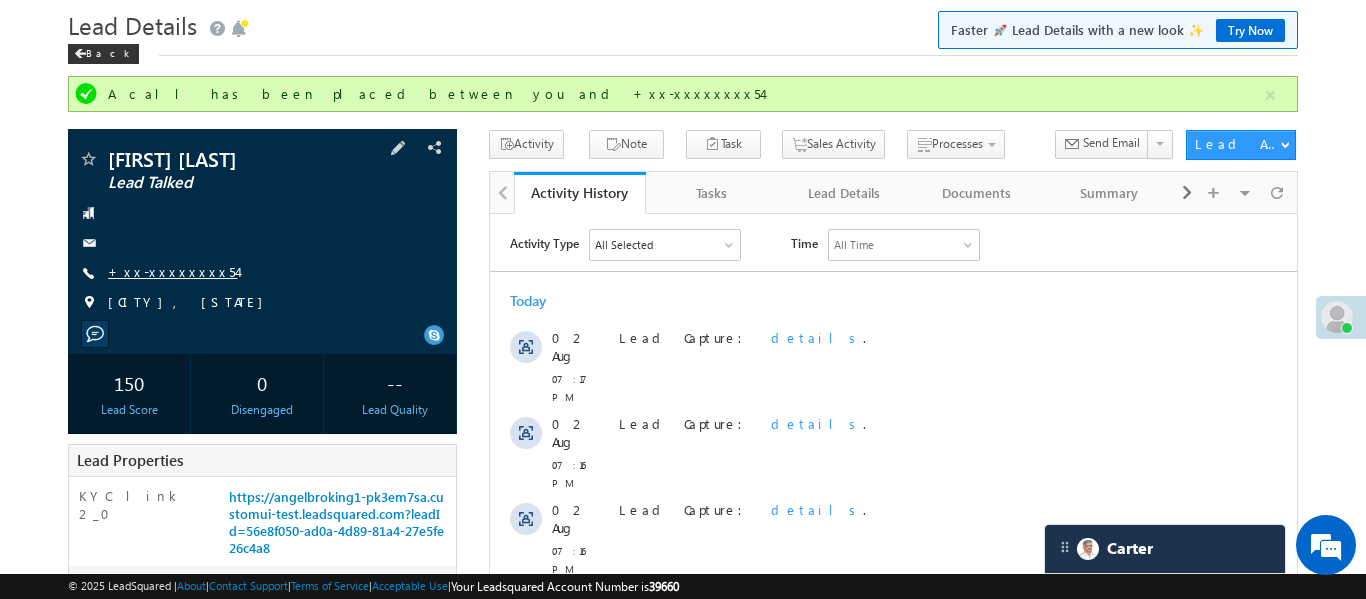 click on "+xx-xxxxxxxx54" at bounding box center [172, 271] 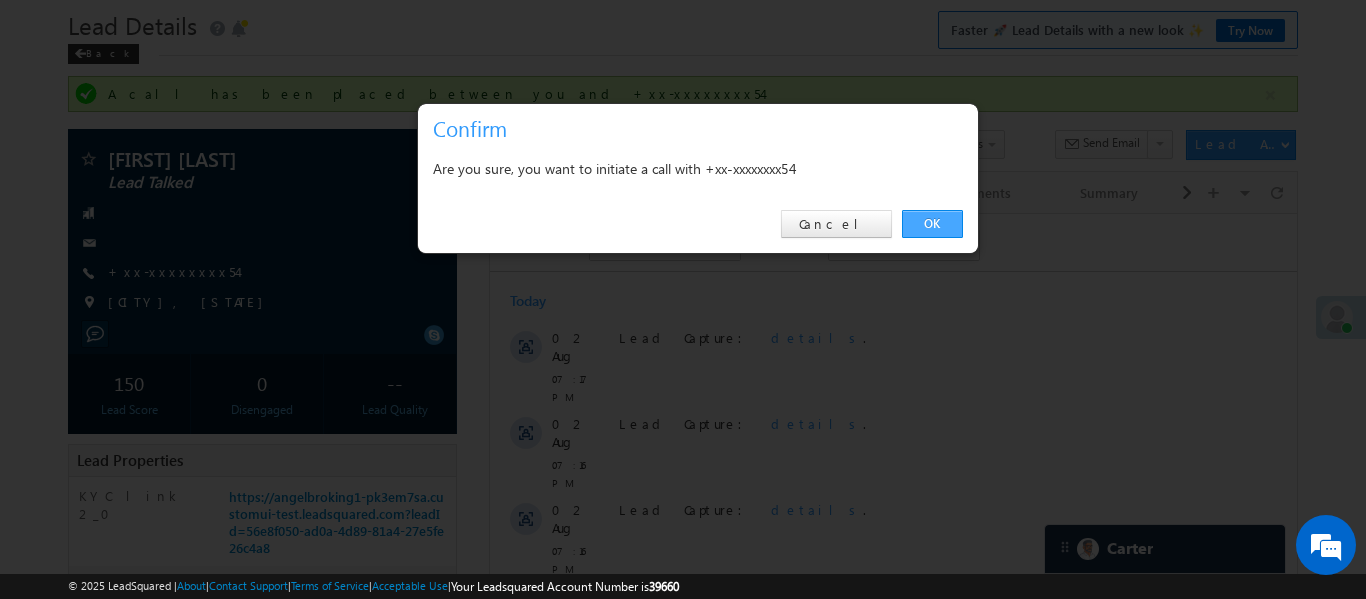 drag, startPoint x: 963, startPoint y: 206, endPoint x: 940, endPoint y: 233, distance: 35.468296 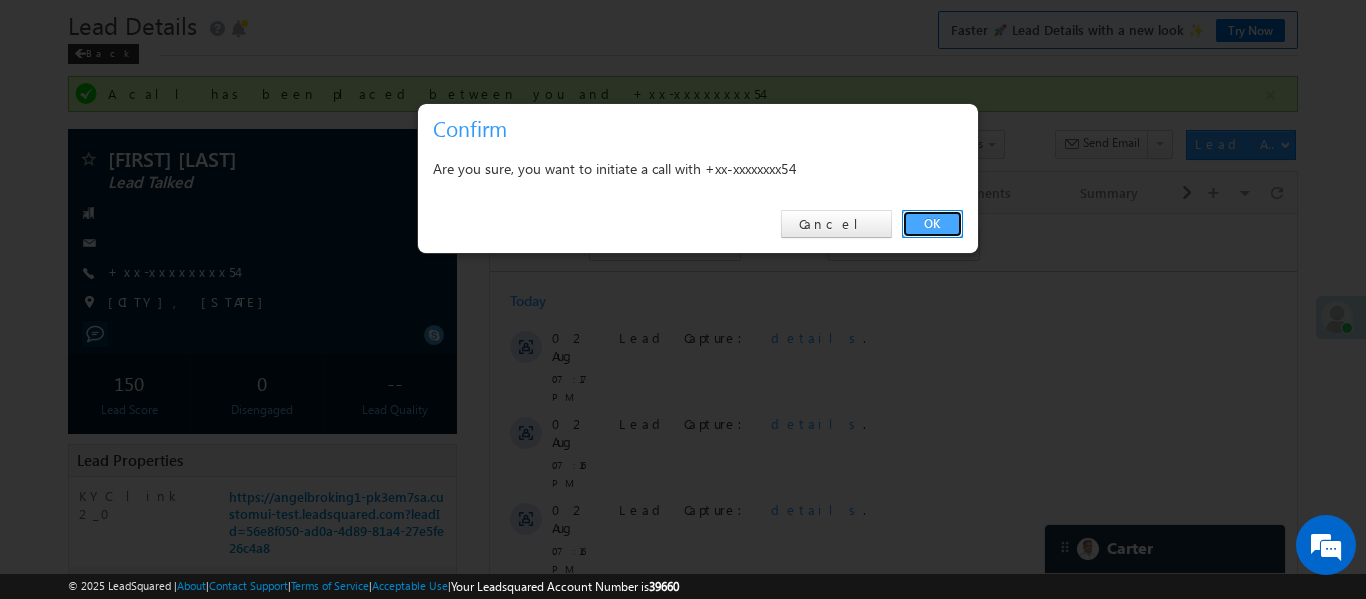 drag, startPoint x: 937, startPoint y: 234, endPoint x: 446, endPoint y: 21, distance: 535.21027 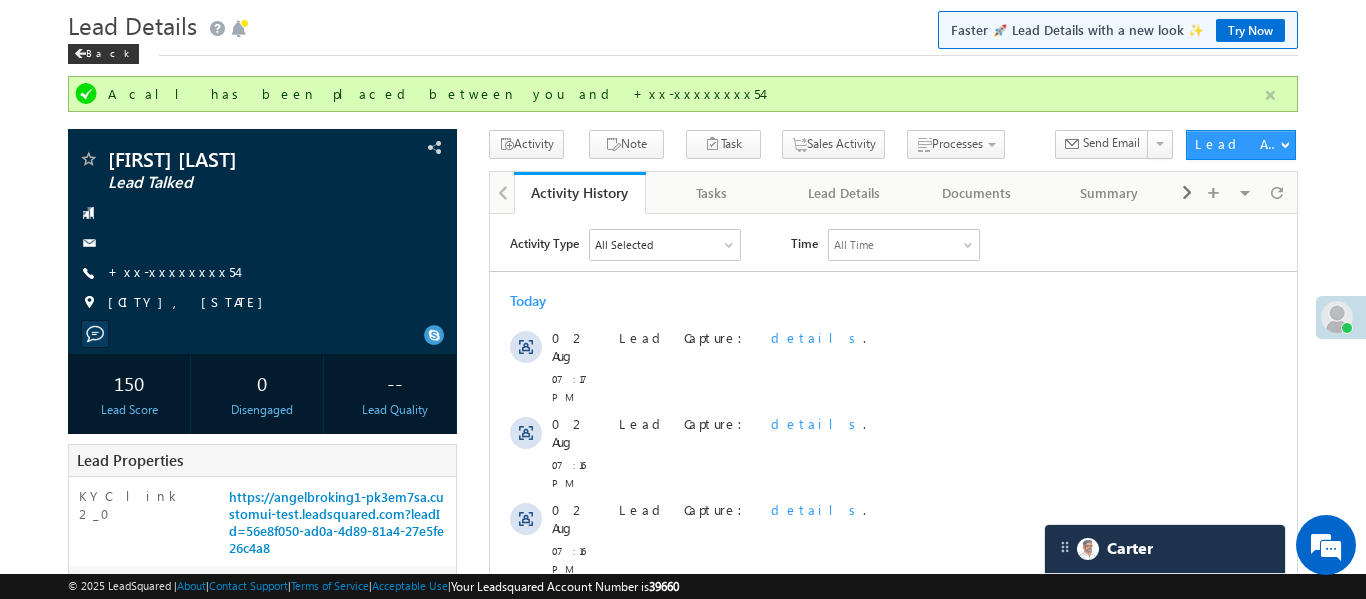 click at bounding box center [1270, 95] 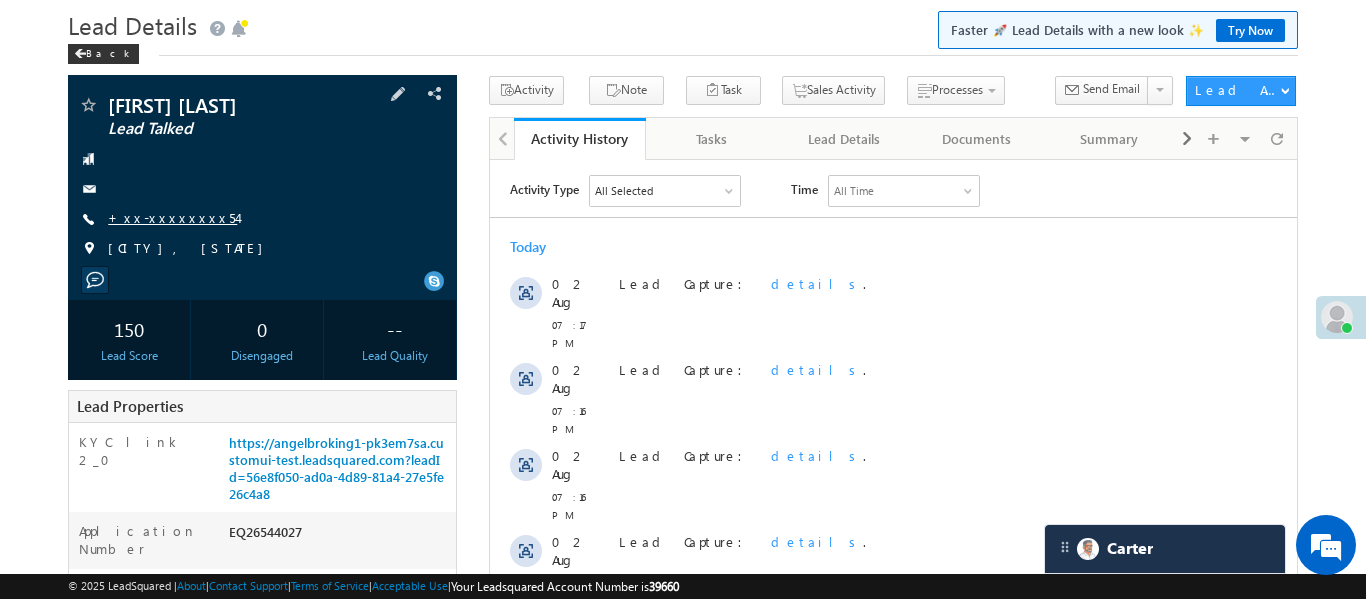click on "+xx-xxxxxxxx54" at bounding box center [172, 217] 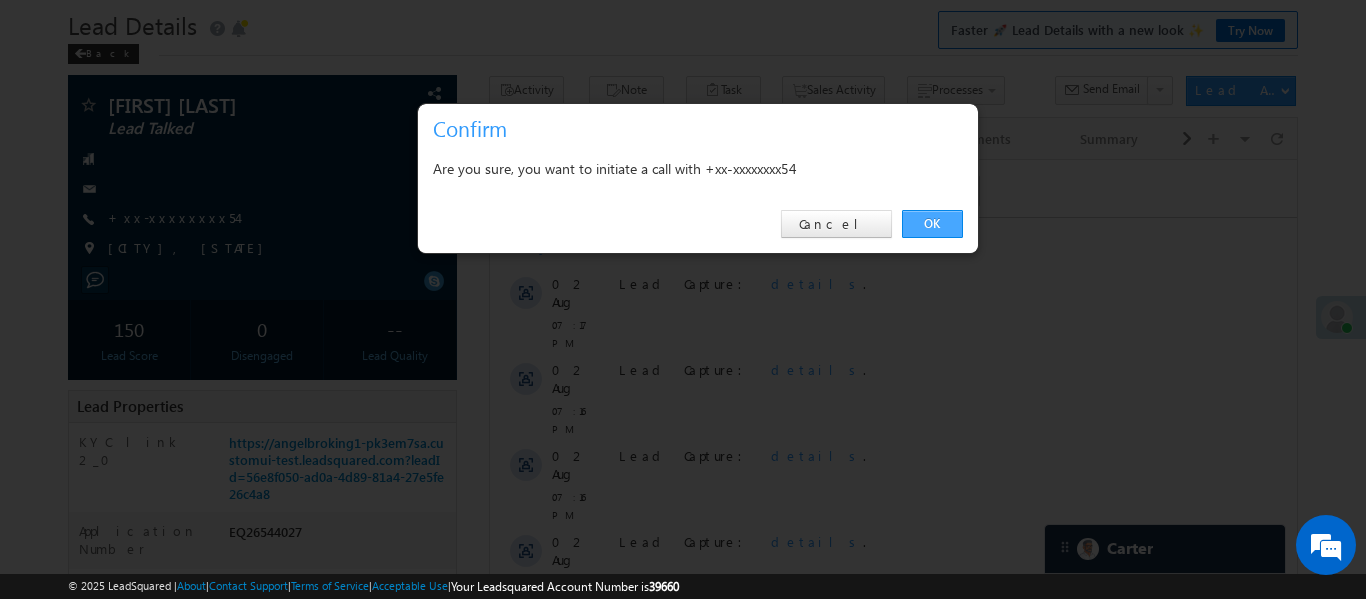 click on "OK" at bounding box center [932, 224] 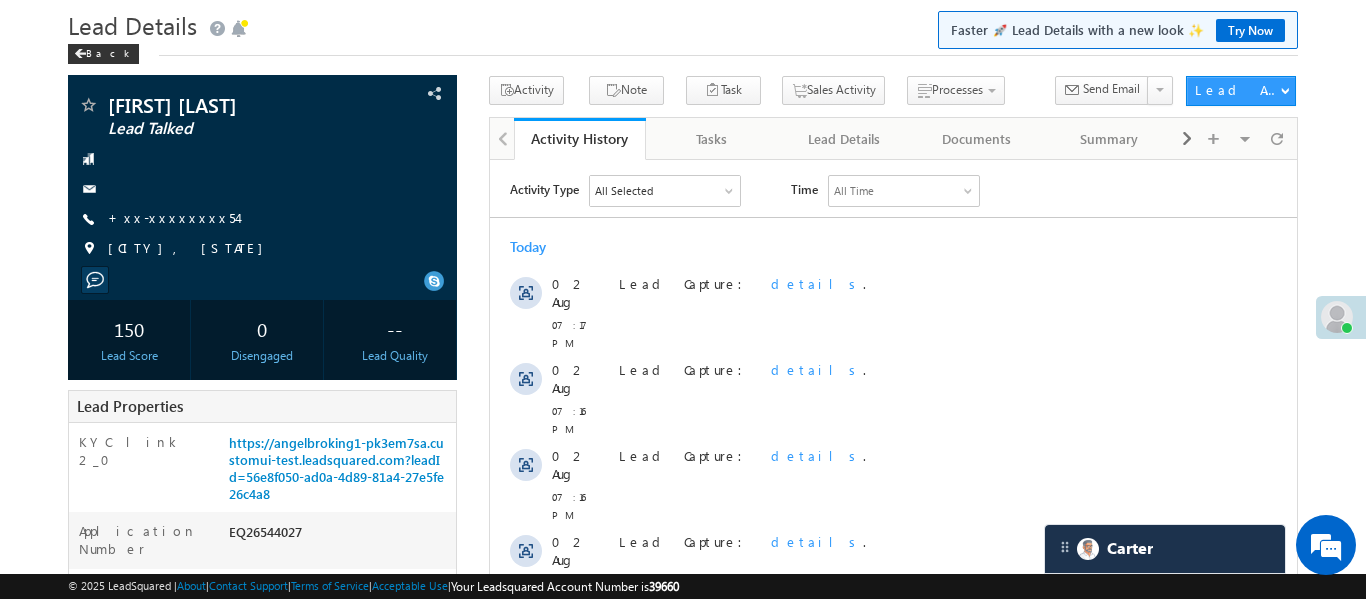 click on "Today
02 Aug
07:17 PM
Lead Capture:
details .
02 Aug
07:16 PM
Lead Capture:
details .
02 Aug
07:16 PM
Lead Capture:
details .
02 Aug +50" at bounding box center (892, 651) 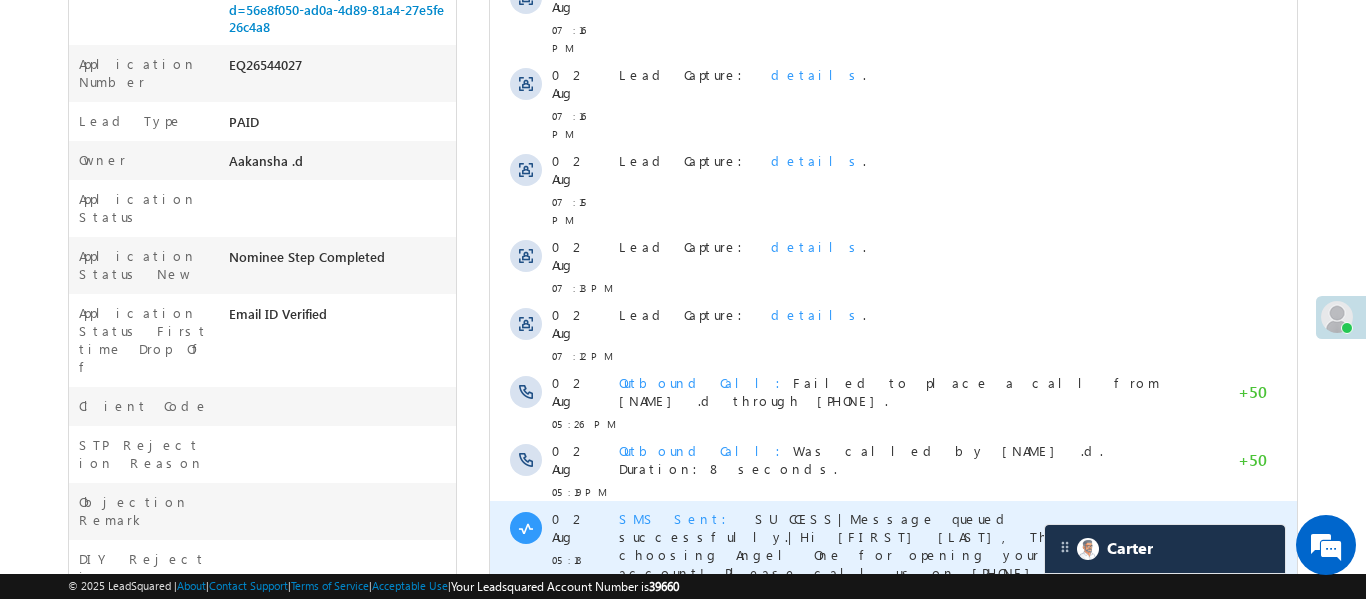 scroll, scrollTop: 651, scrollLeft: 0, axis: vertical 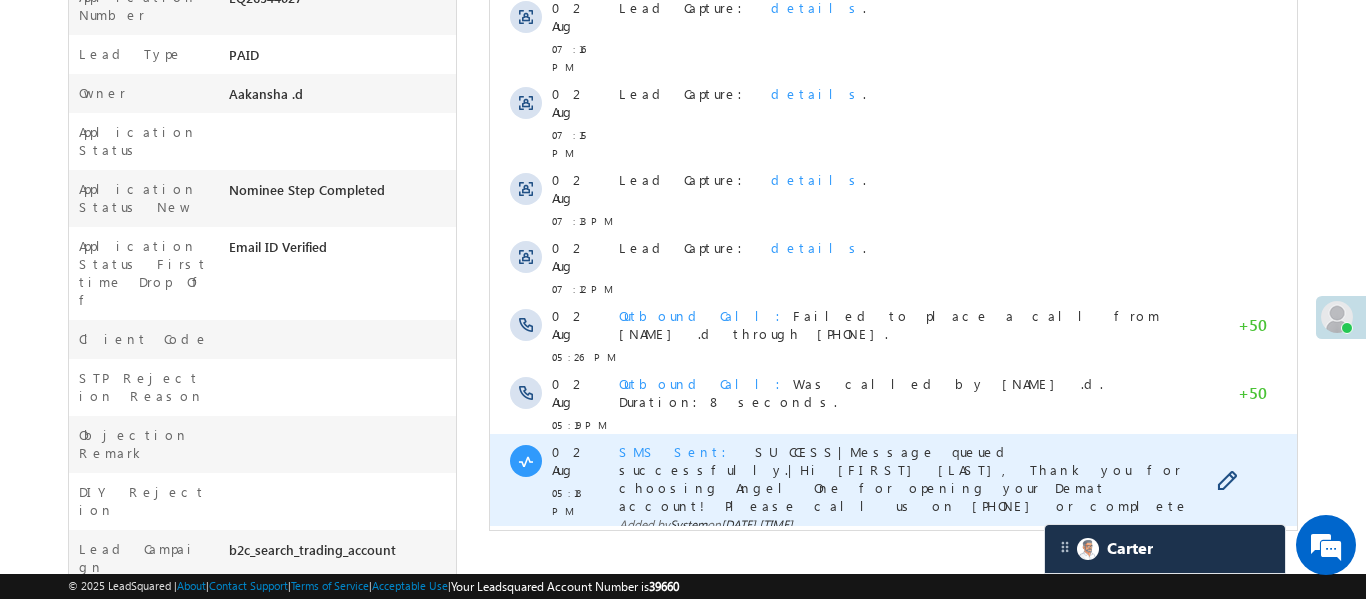click on "SMS Sent" at bounding box center [678, 451] 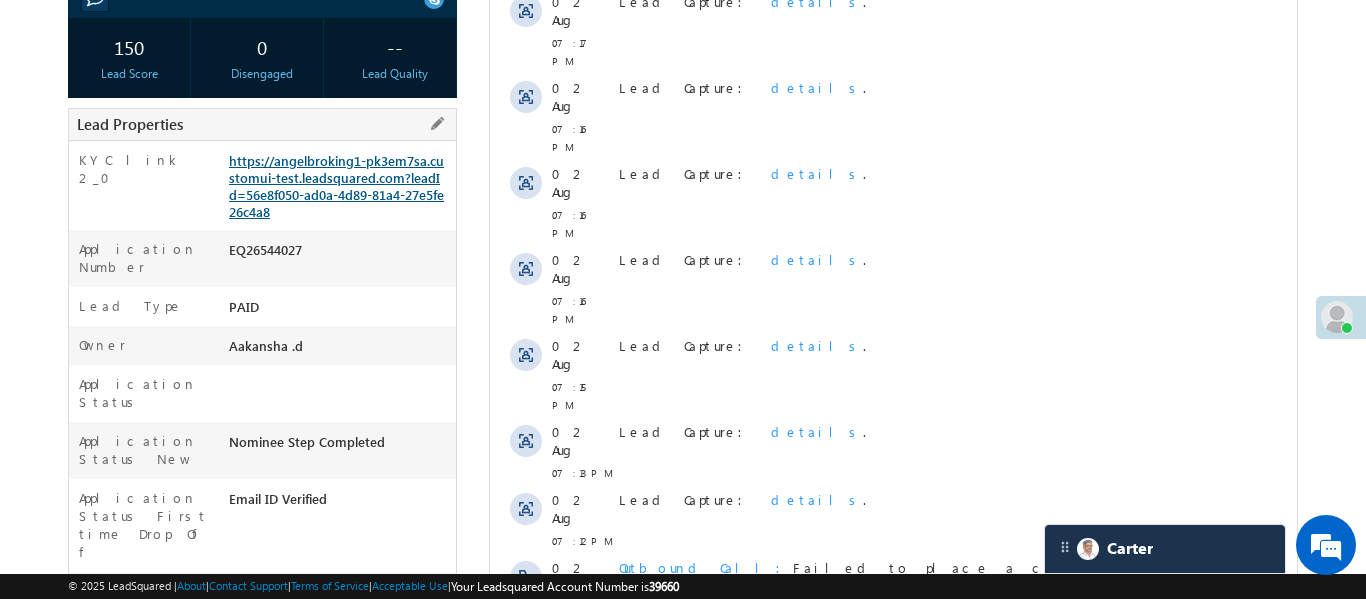 scroll, scrollTop: 388, scrollLeft: 0, axis: vertical 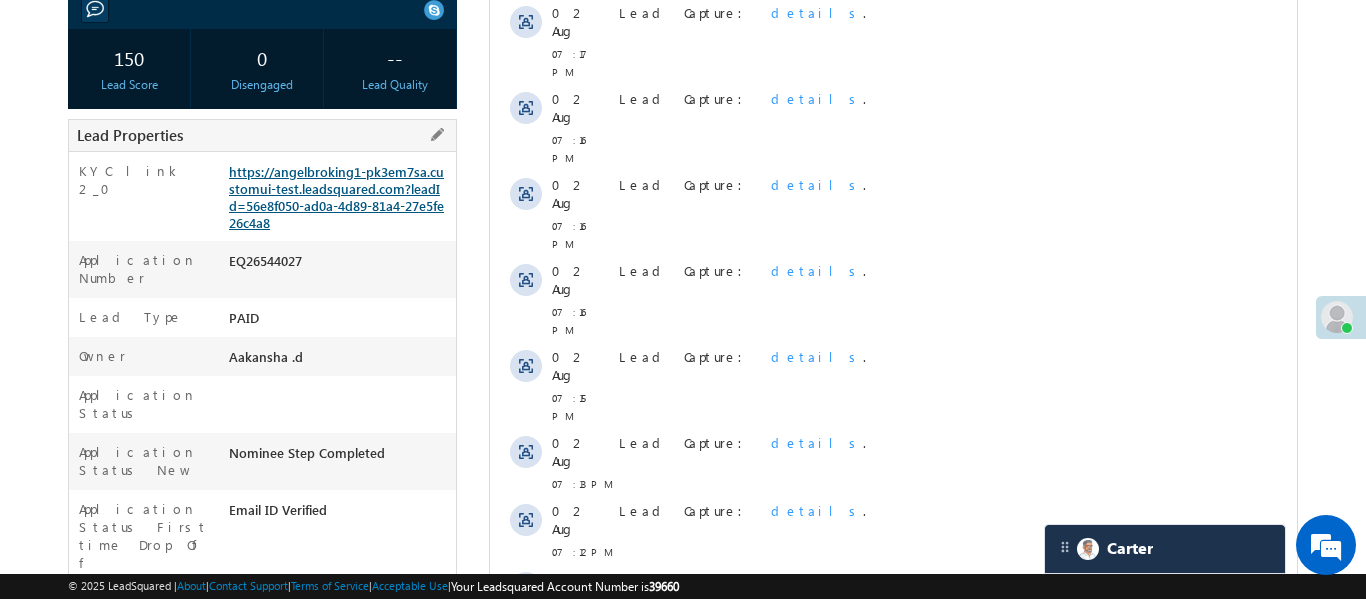 click on "https://angelbroking1-pk3em7sa.customui-test.leadsquared.com?leadId=56e8f050-ad0a-4d89-81a4-27e5fe26c4a8" at bounding box center (336, 197) 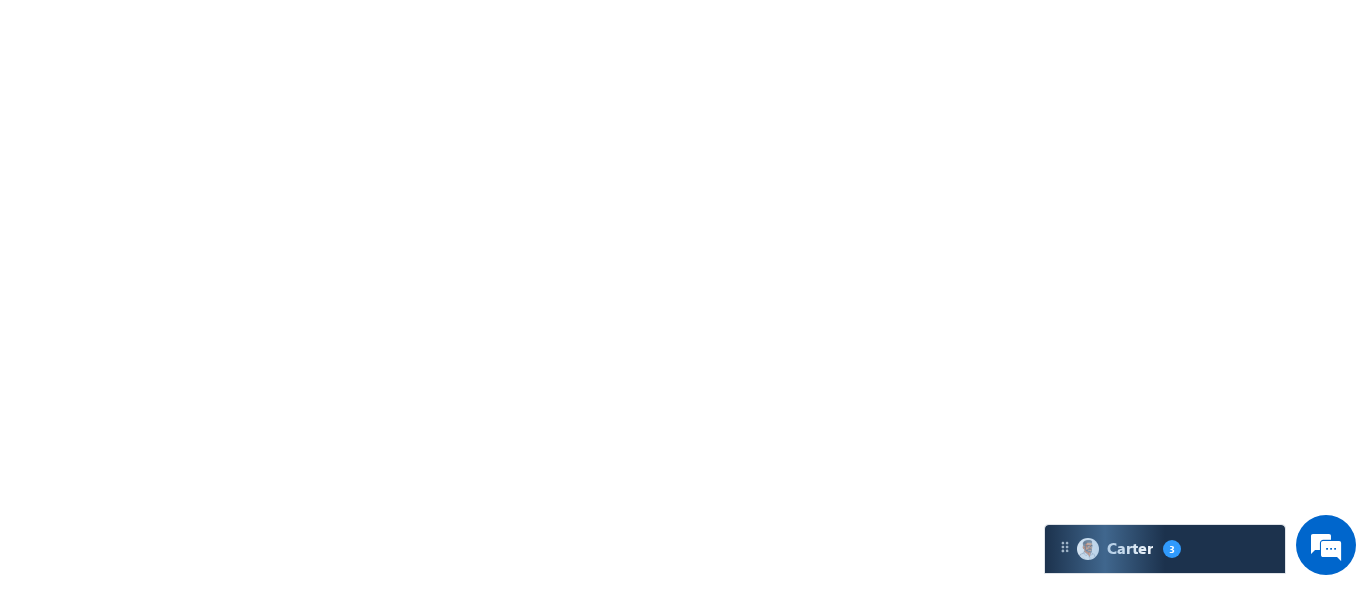 scroll, scrollTop: 0, scrollLeft: 0, axis: both 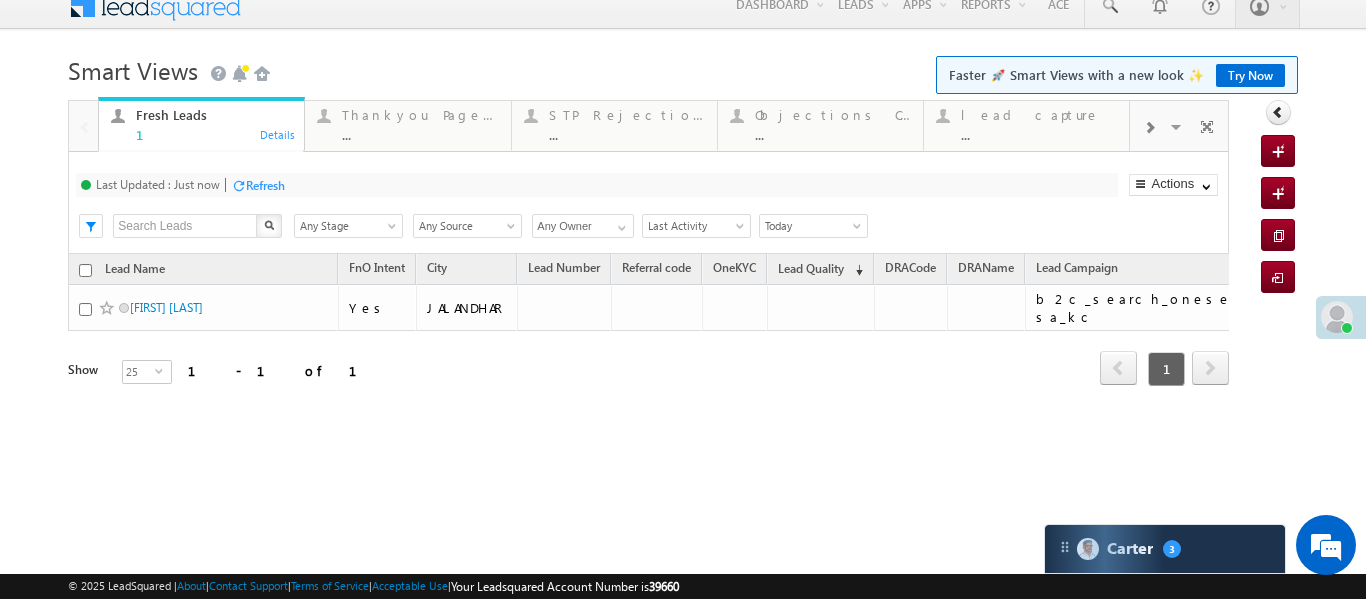 click at bounding box center [1149, 126] 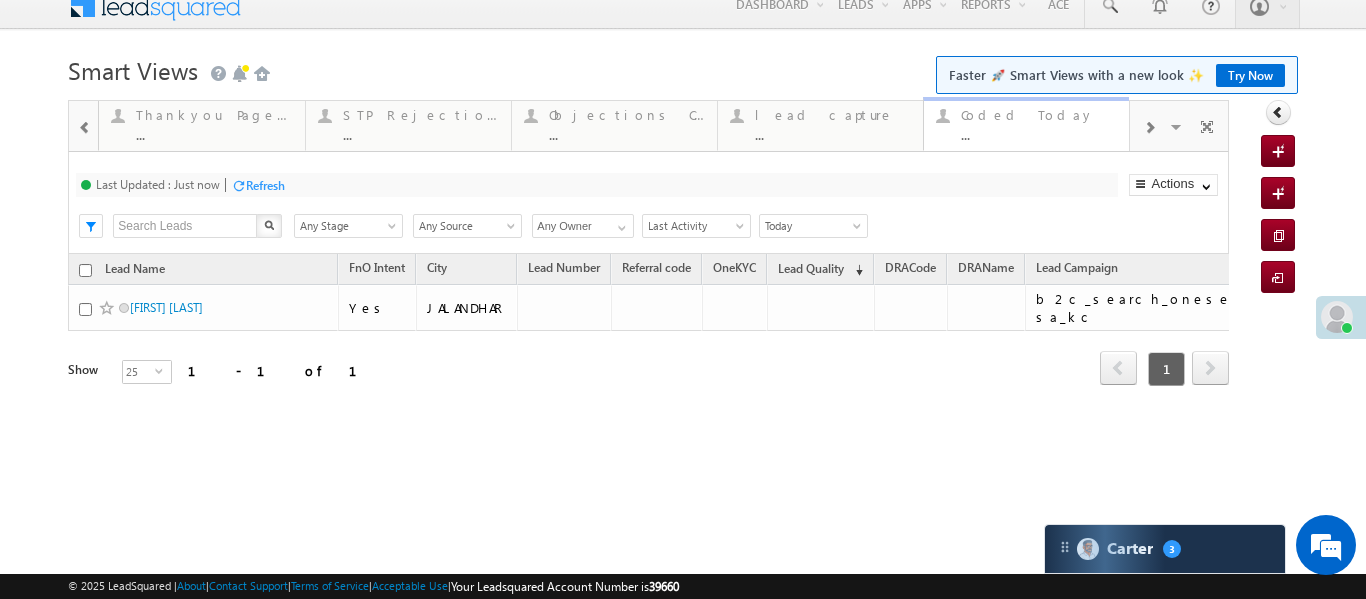 click on "Coded Today" at bounding box center (1039, 115) 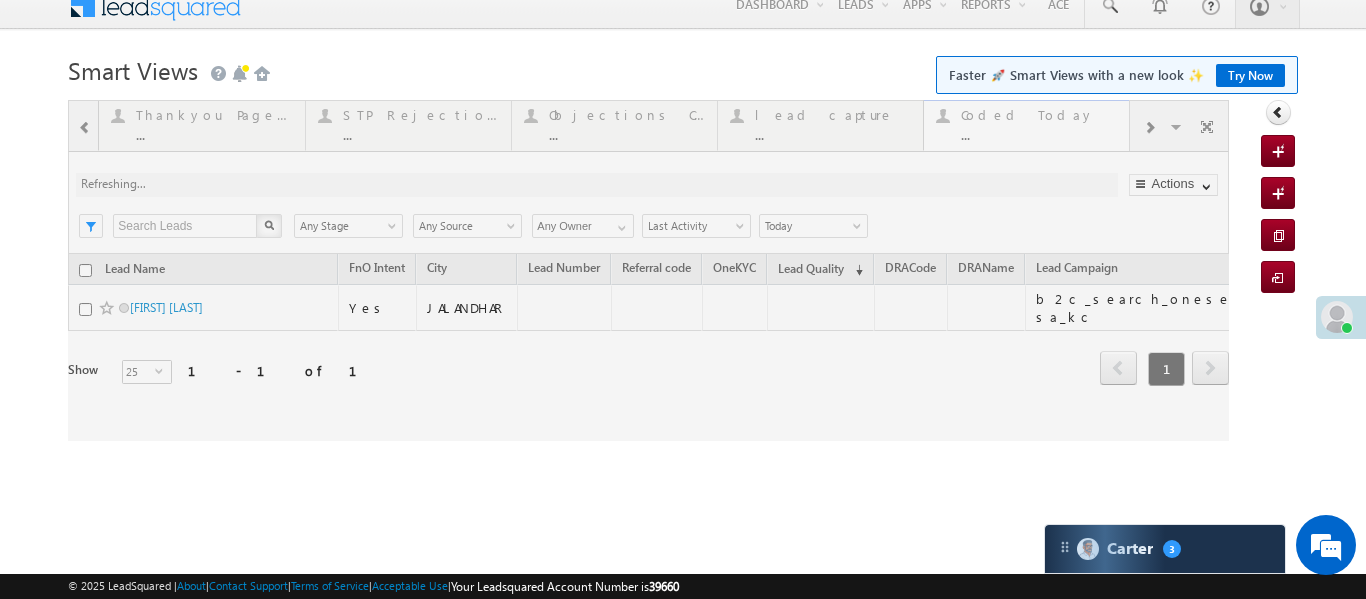click at bounding box center (648, 270) 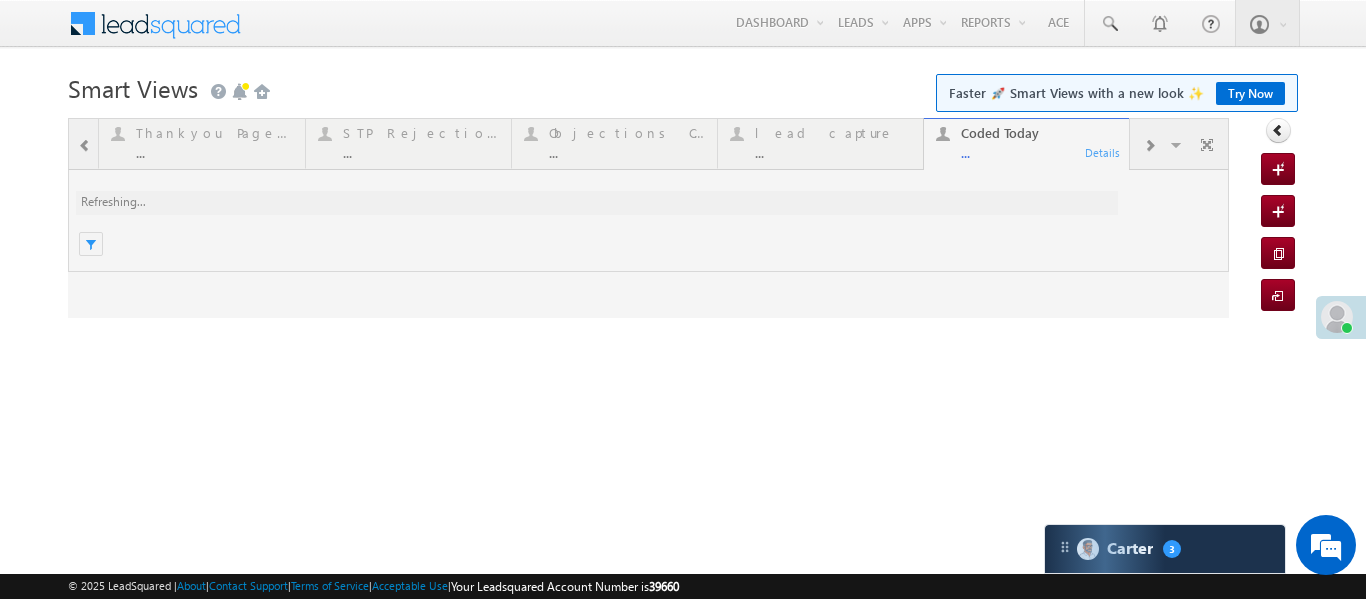 scroll, scrollTop: 0, scrollLeft: 0, axis: both 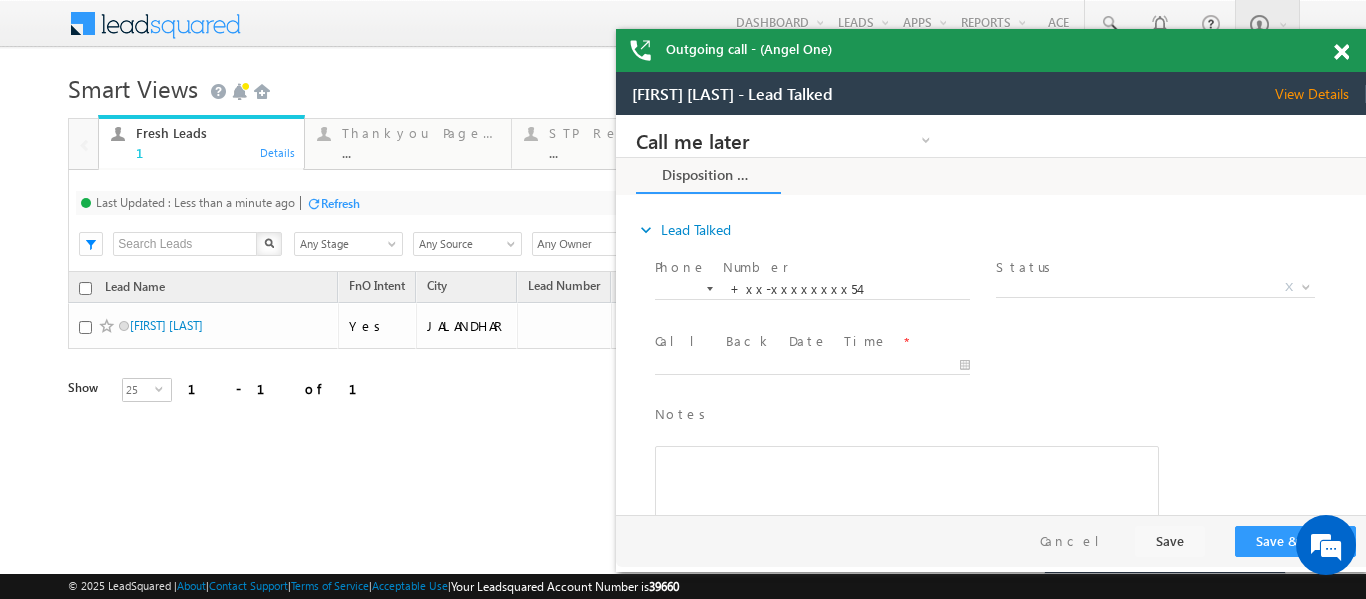 click at bounding box center [1352, 48] 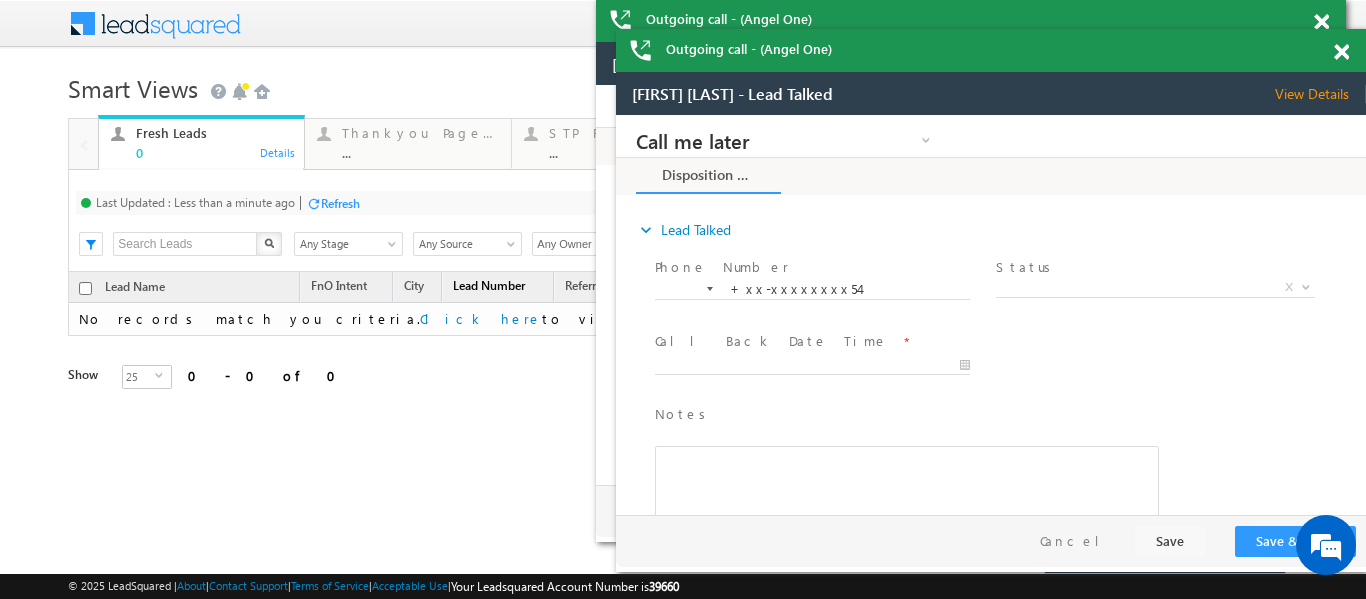 scroll, scrollTop: 0, scrollLeft: 0, axis: both 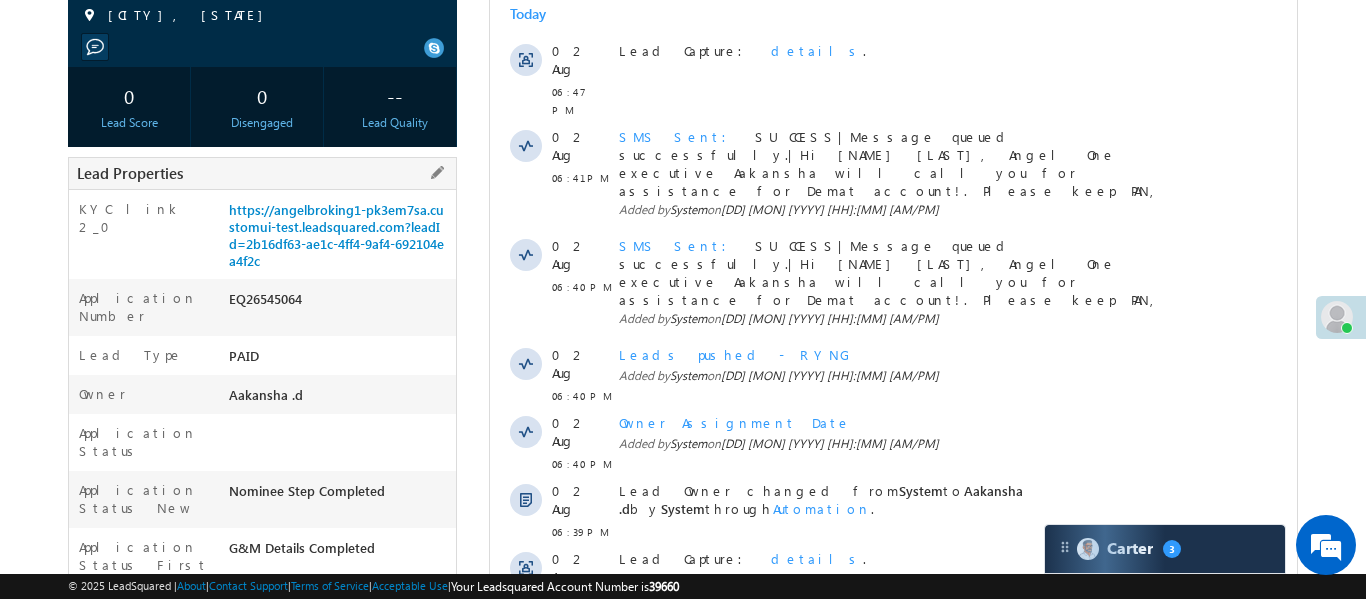 click on "https://angelbroking1-pk3em7sa.customui-test.leadsquared.com?leadId=2b16df63-ae1c-4ff4-9af4-692104ea4f2c" at bounding box center [340, 239] 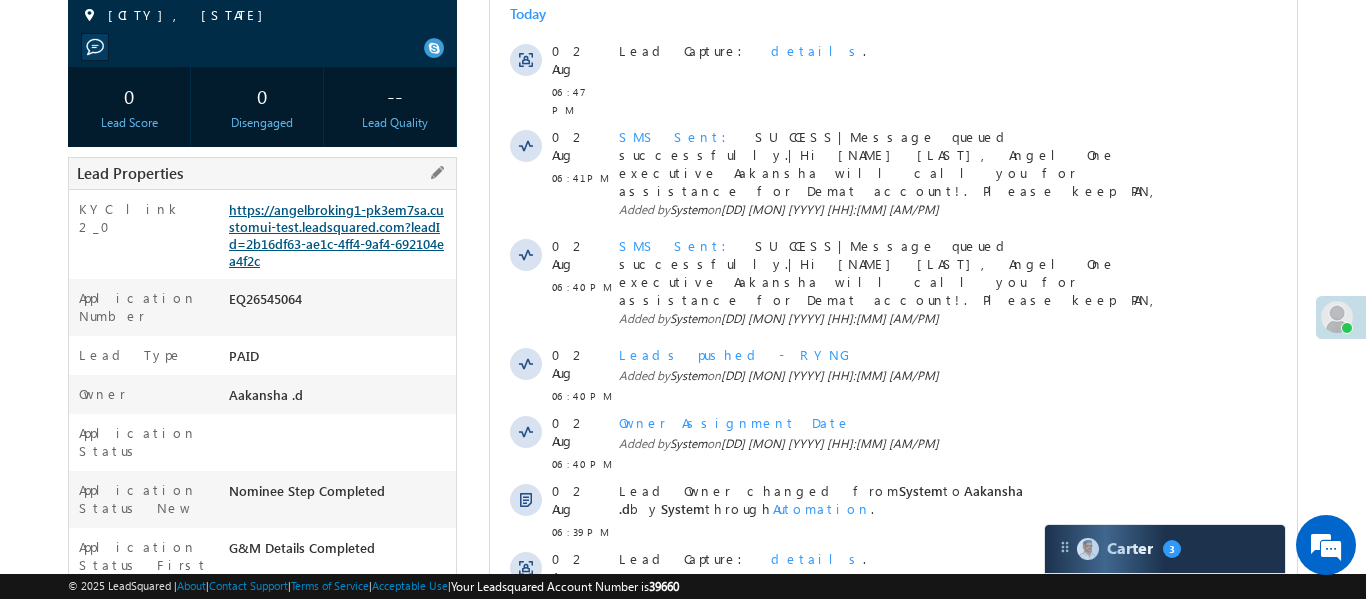 click on "https://angelbroking1-pk3em7sa.customui-test.leadsquared.com?leadId=2b16df63-ae1c-4ff4-9af4-692104ea4f2c" at bounding box center [336, 235] 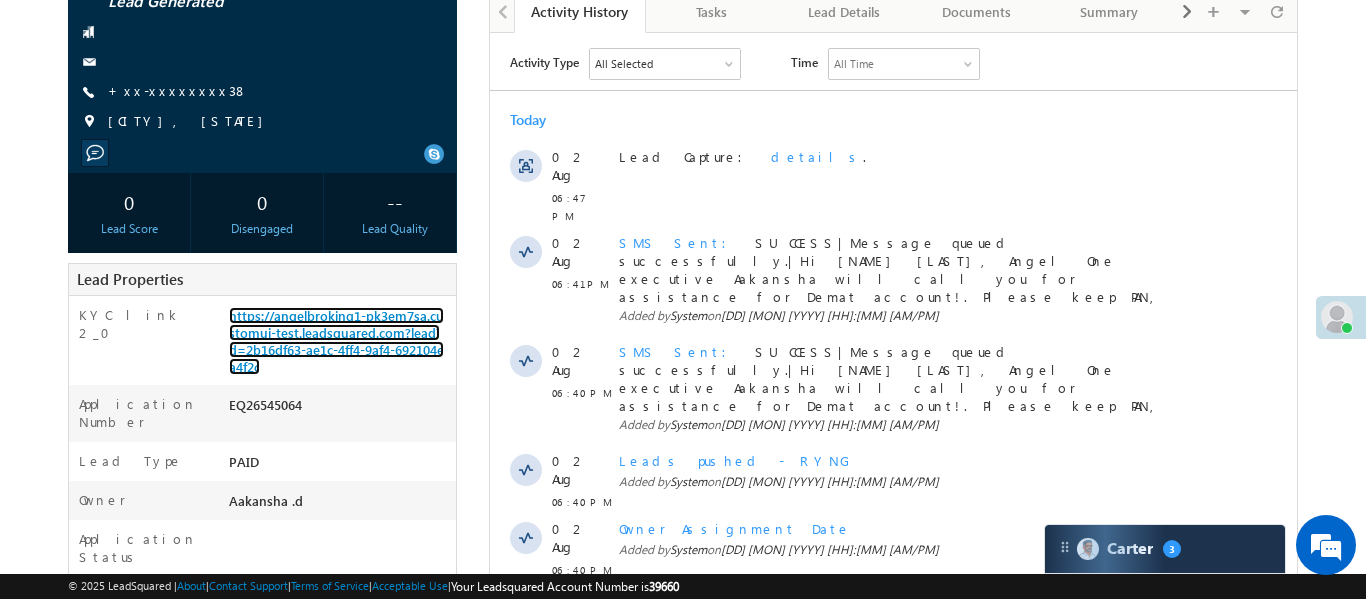 scroll, scrollTop: 45, scrollLeft: 0, axis: vertical 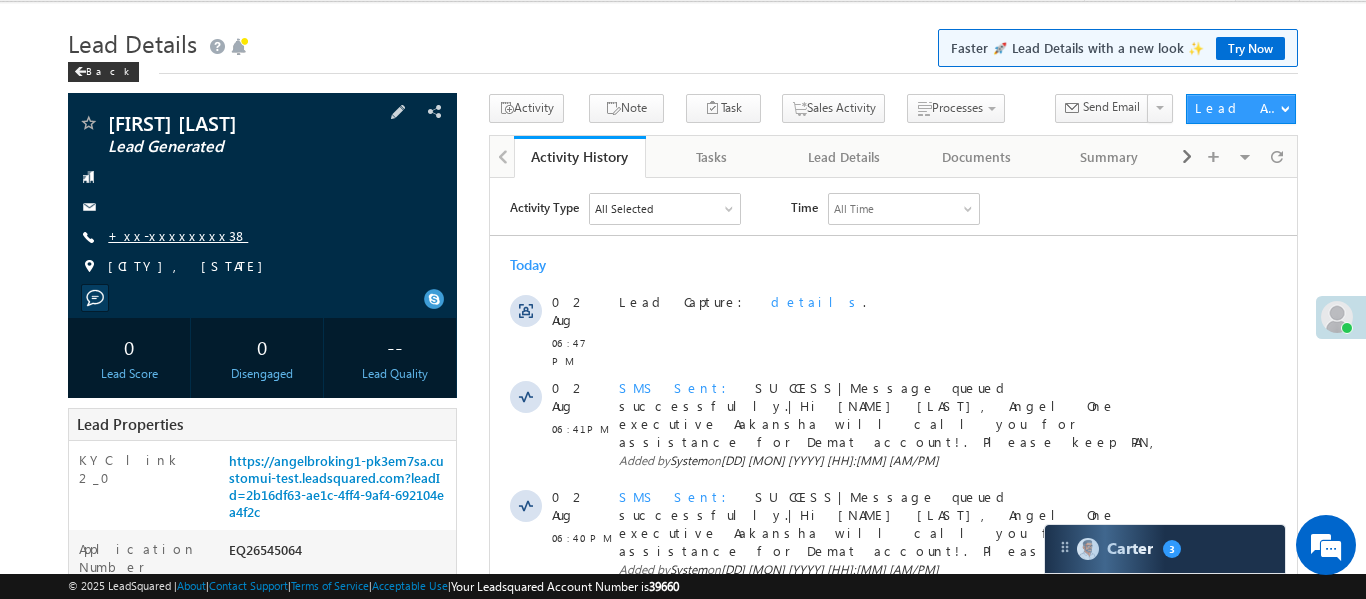 click on "+xx-xxxxxxxx38" at bounding box center [178, 235] 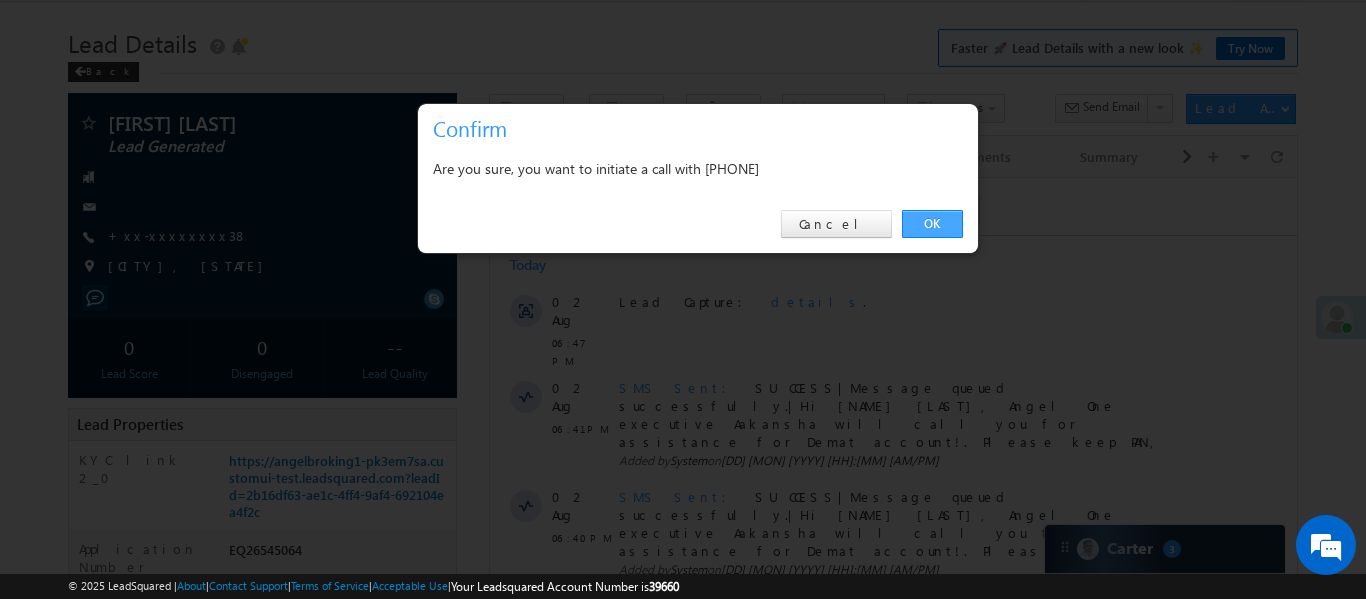 click on "OK" at bounding box center (932, 224) 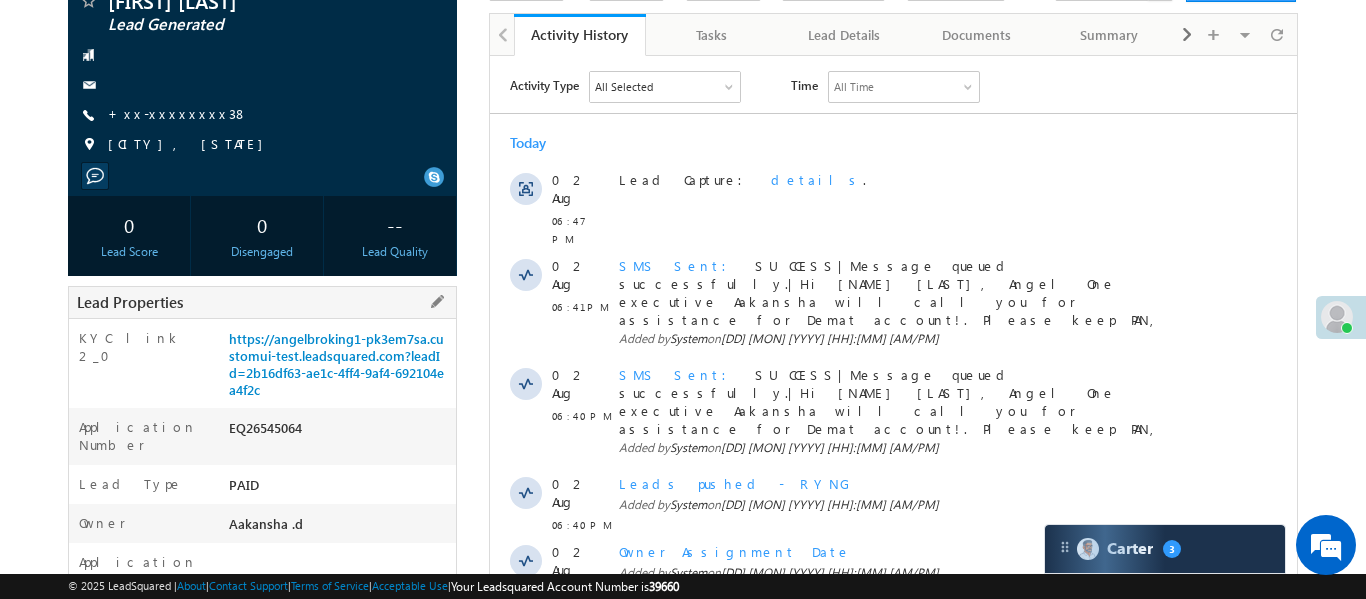 scroll, scrollTop: 215, scrollLeft: 0, axis: vertical 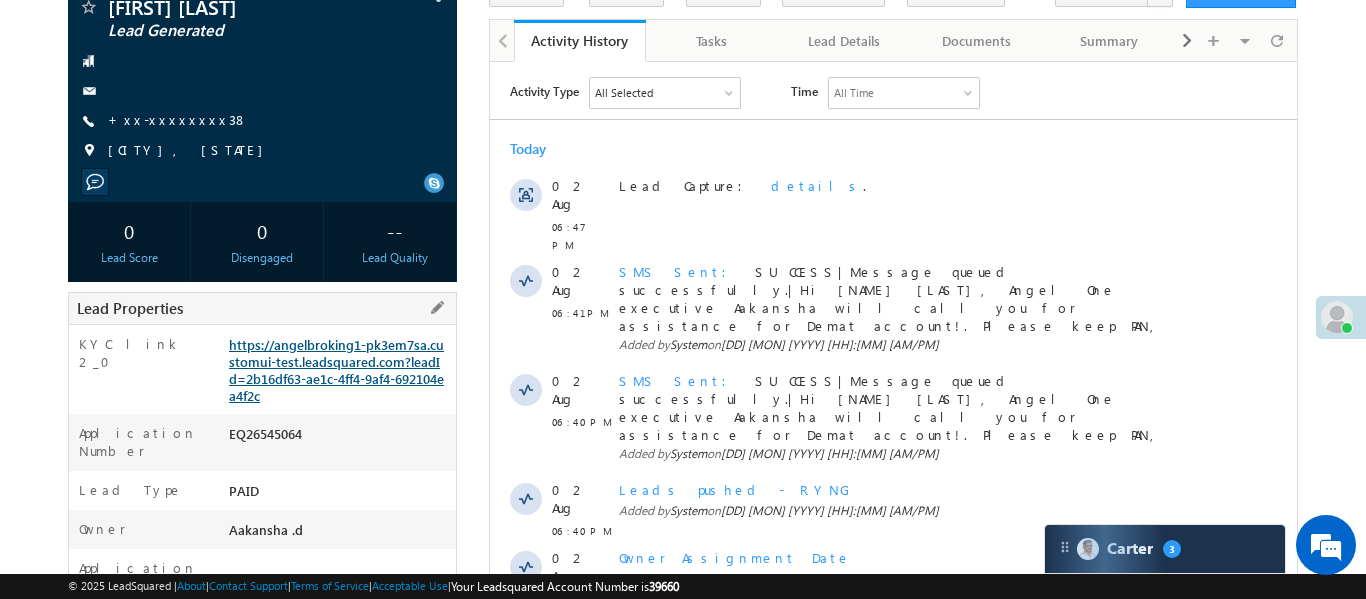 click on "https://angelbroking1-pk3em7sa.customui-test.leadsquared.com?leadId=2b16df63-ae1c-4ff4-9af4-692104ea4f2c" at bounding box center [336, 370] 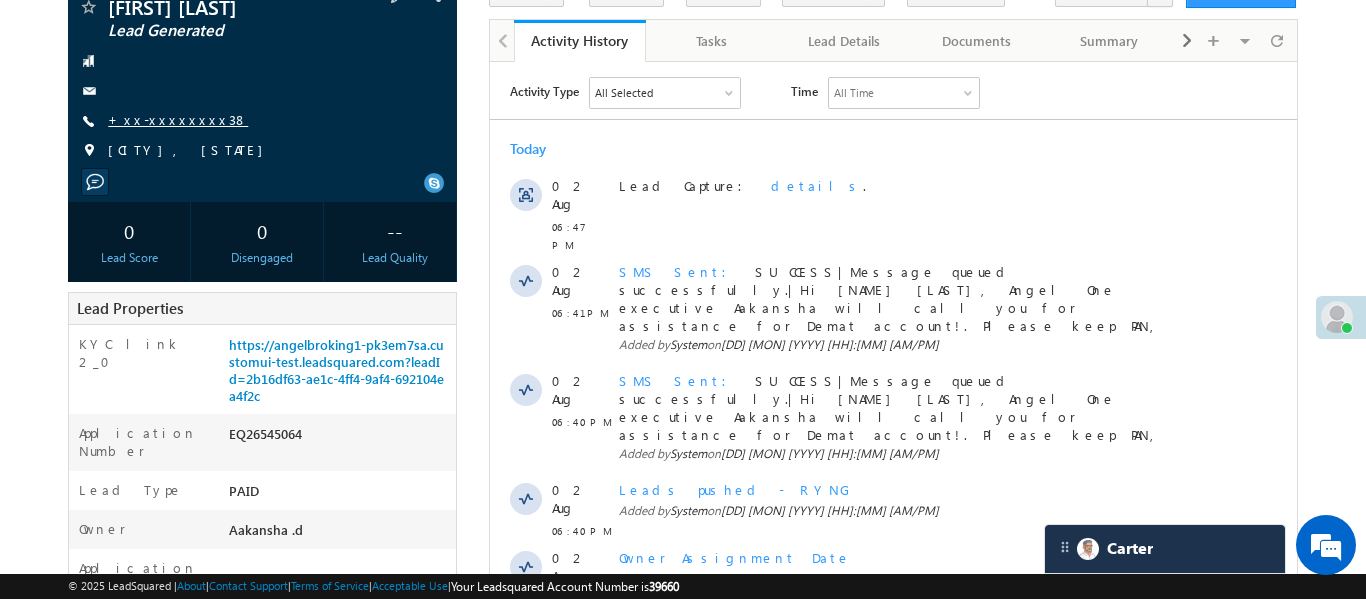 click on "+xx-xxxxxxxx38" at bounding box center [178, 119] 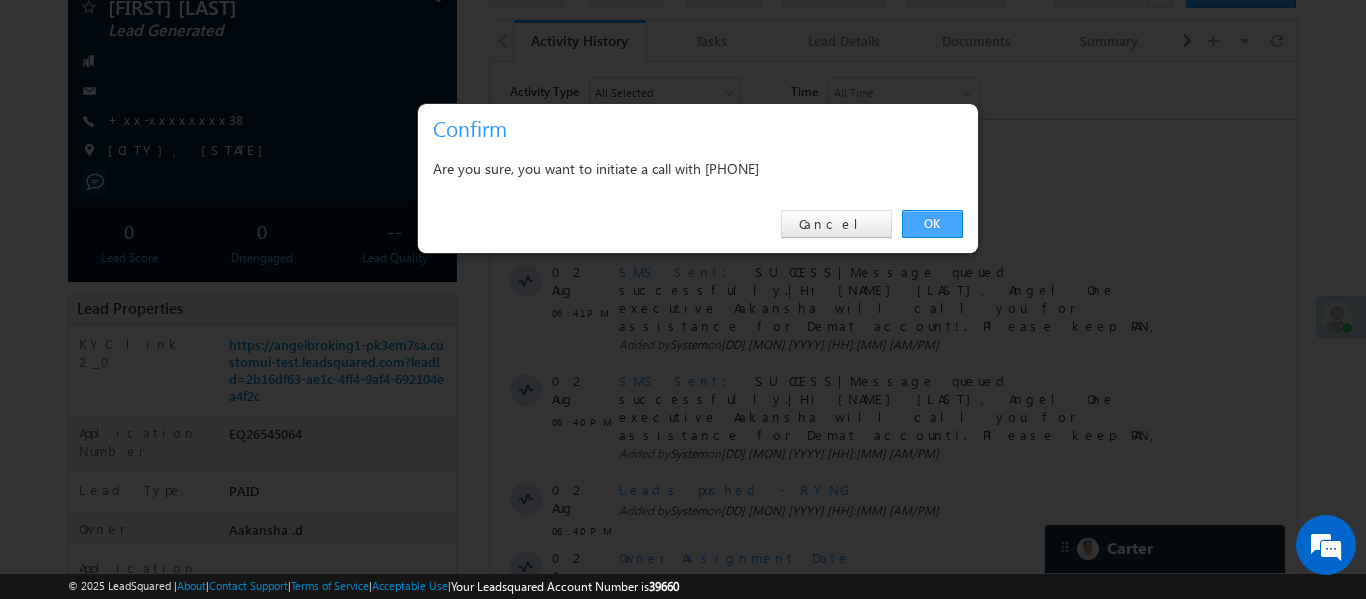 click on "OK" at bounding box center [932, 224] 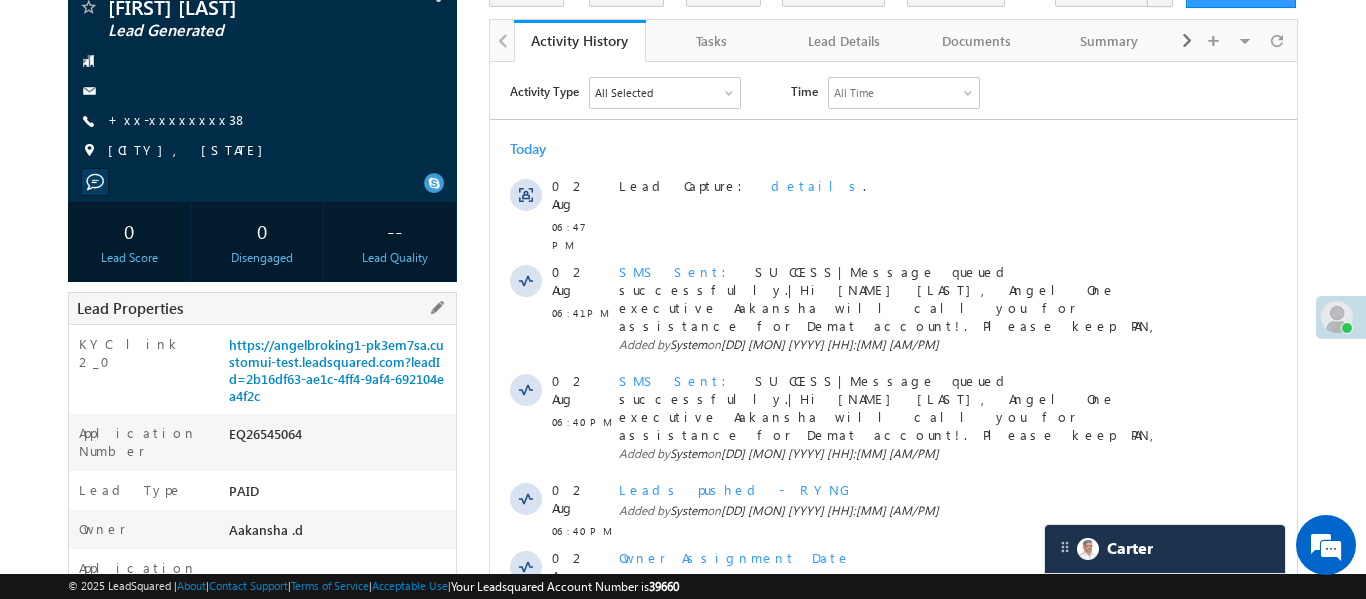 click on "https://angelbroking1-pk3em7sa.customui-test.leadsquared.com?leadId=2b16df63-ae1c-4ff4-9af4-692104ea4f2c" at bounding box center (340, 374) 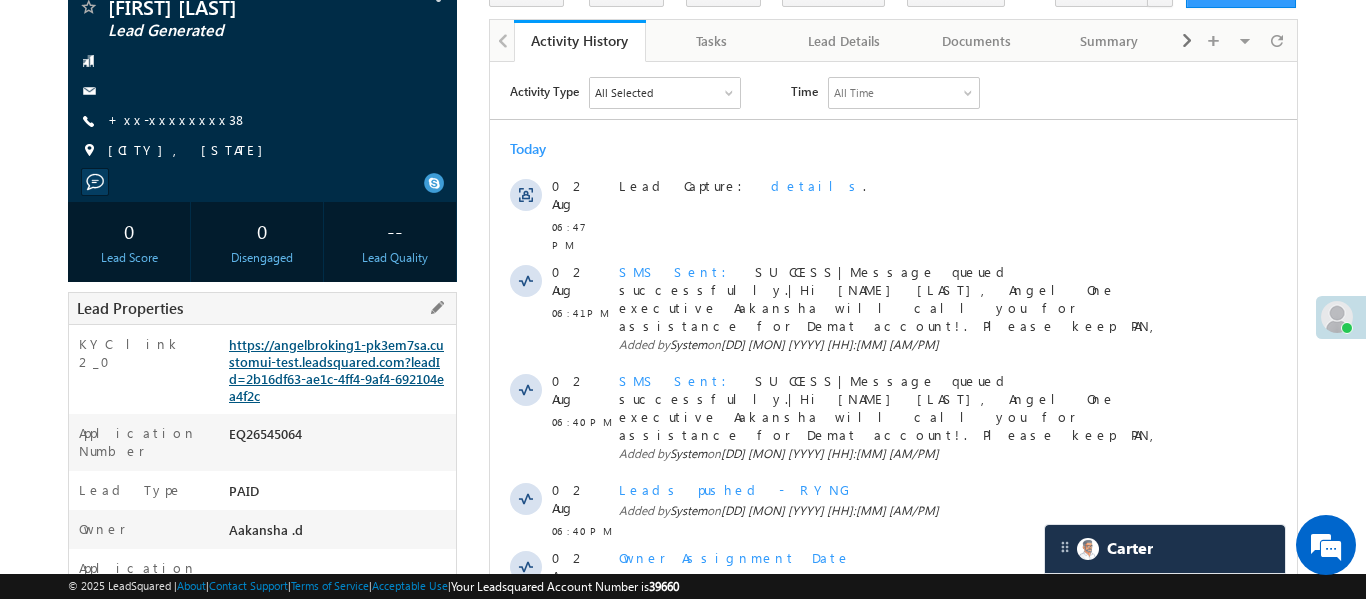 click on "https://angelbroking1-pk3em7sa.customui-test.leadsquared.com?leadId=2b16df63-ae1c-4ff4-9af4-692104ea4f2c" at bounding box center [336, 370] 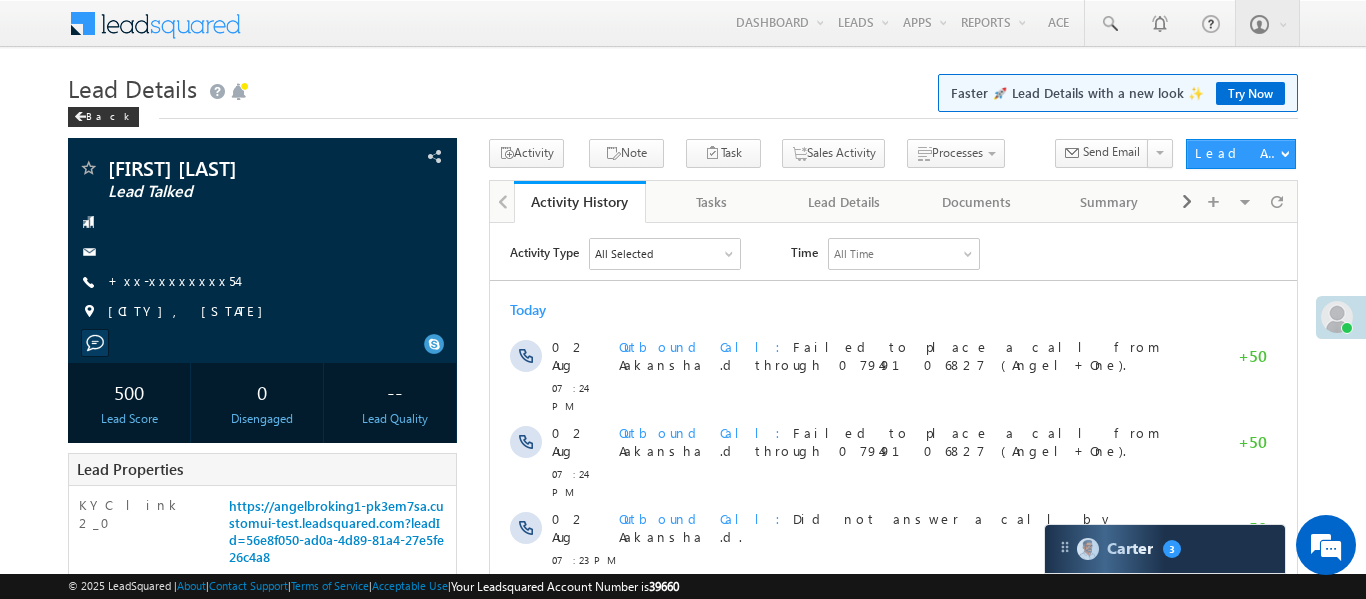 scroll, scrollTop: 0, scrollLeft: 0, axis: both 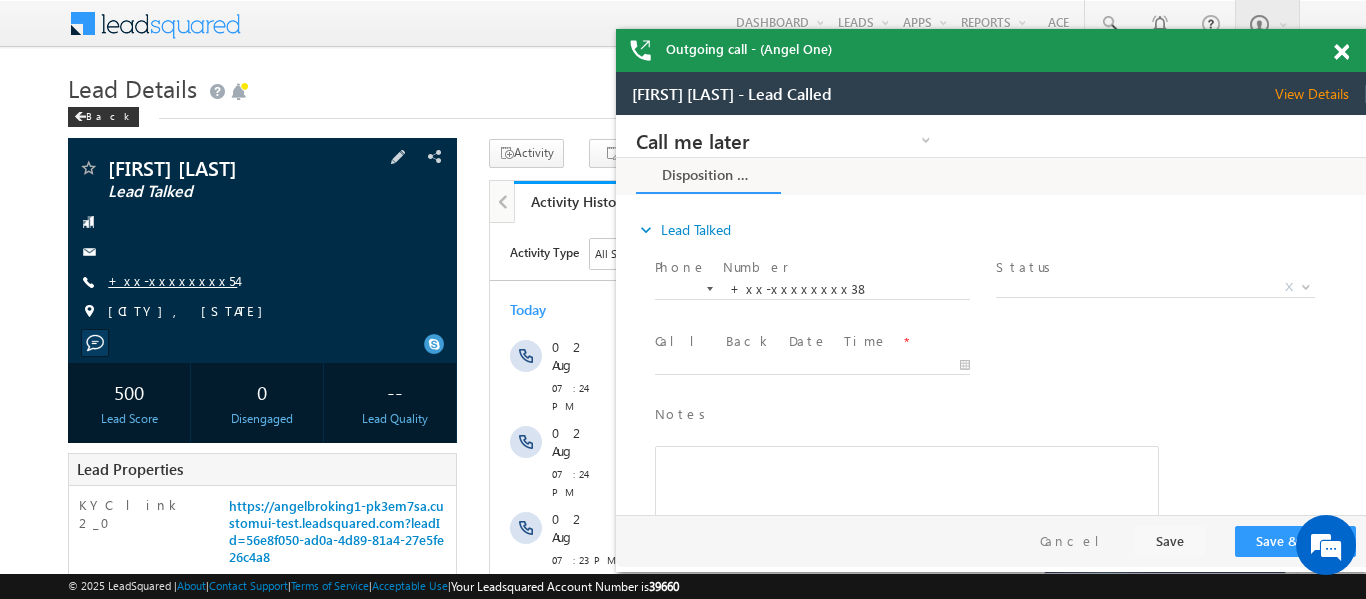 click on "+xx-xxxxxxxx54" at bounding box center (172, 280) 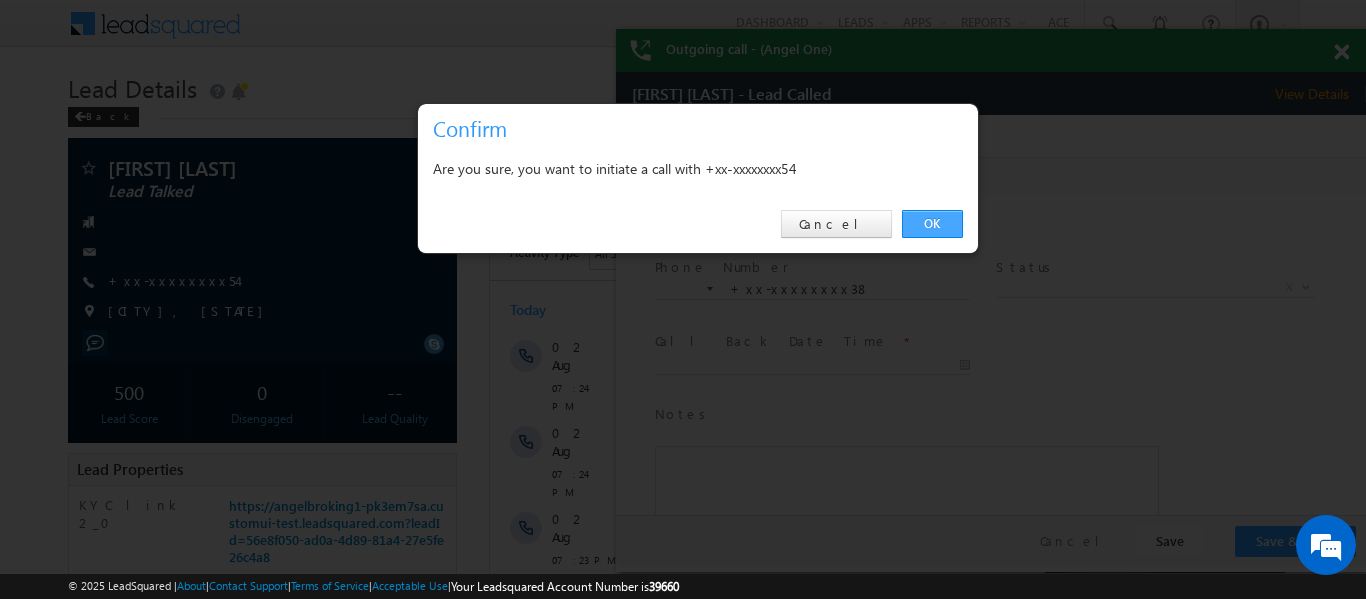 click on "OK" at bounding box center (932, 224) 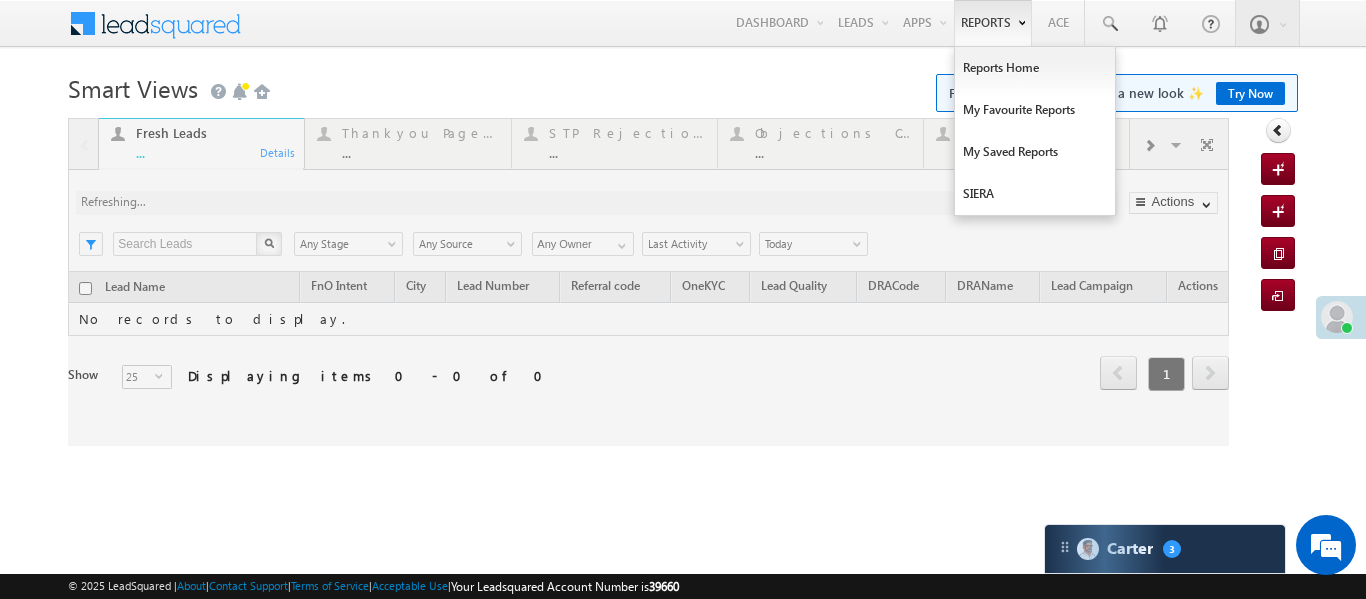 scroll, scrollTop: 0, scrollLeft: 0, axis: both 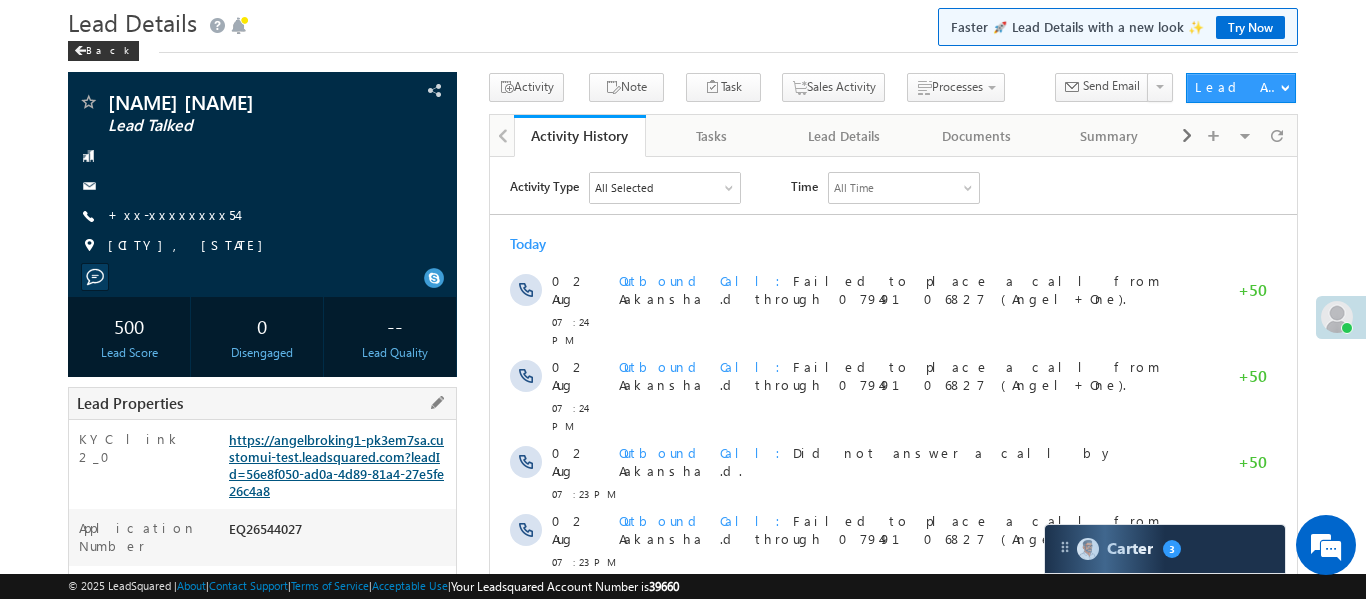 click on "https://angelbroking1-pk3em7sa.customui-test.leadsquared.com?leadId=56e8f050-ad0a-4d89-81a4-27e5fe26c4a8" at bounding box center (336, 465) 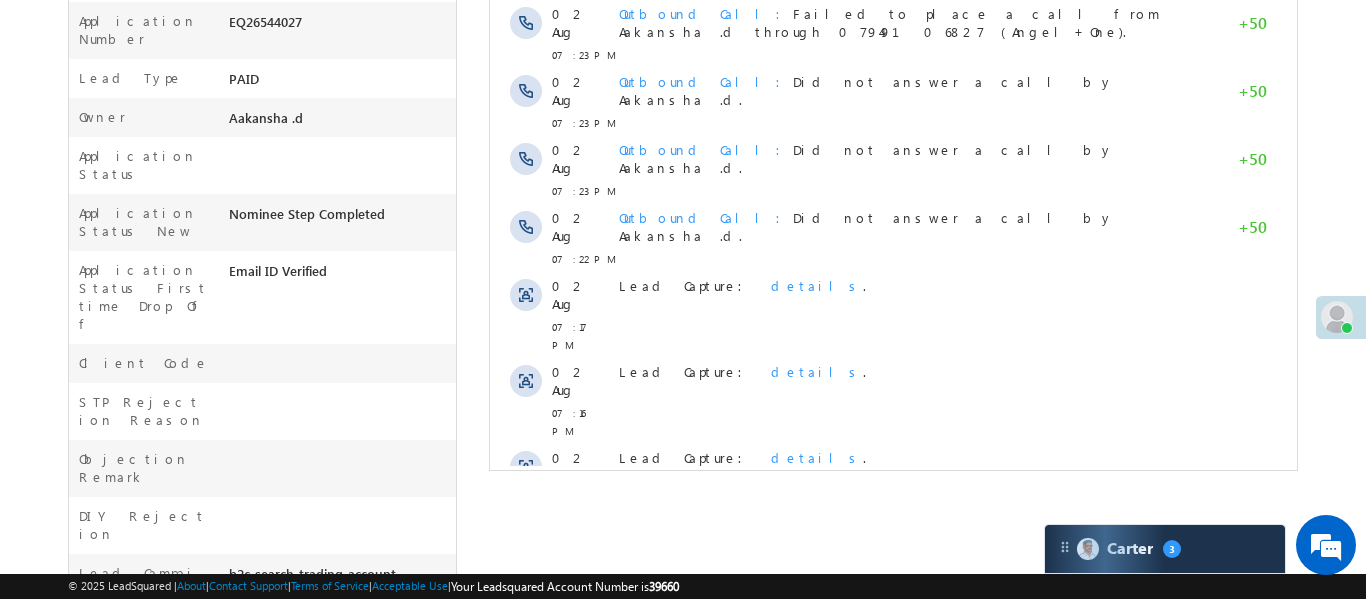 scroll, scrollTop: 670, scrollLeft: 0, axis: vertical 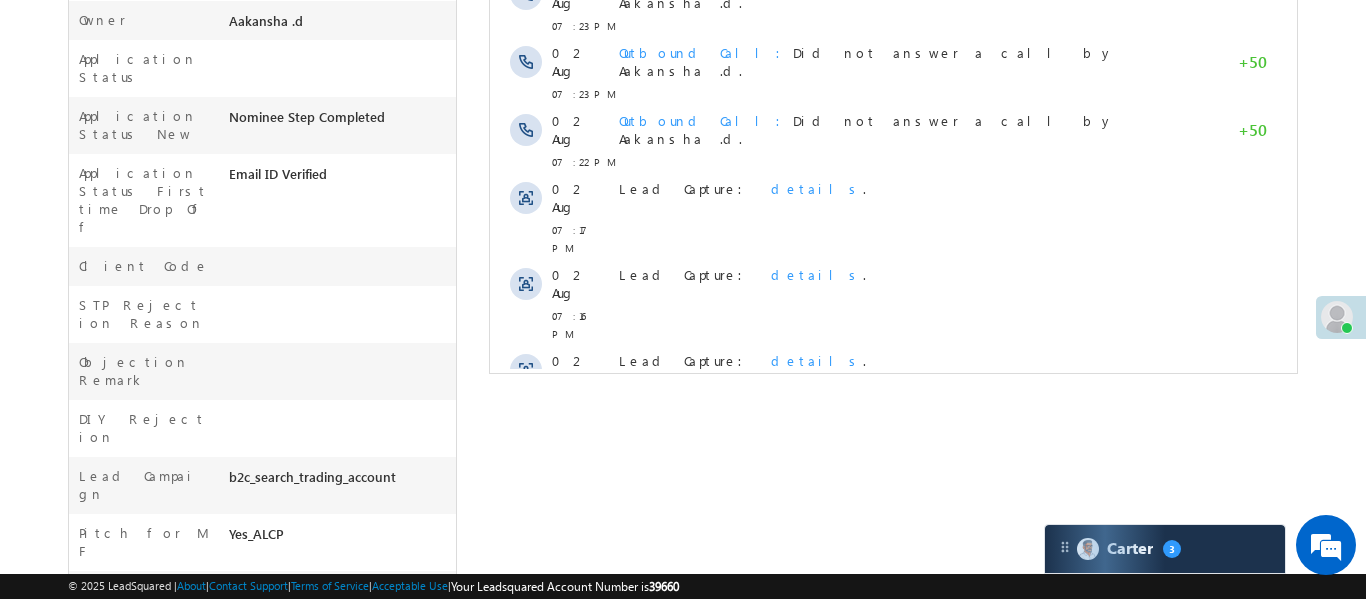 click on "Show More" at bounding box center (892, 464) 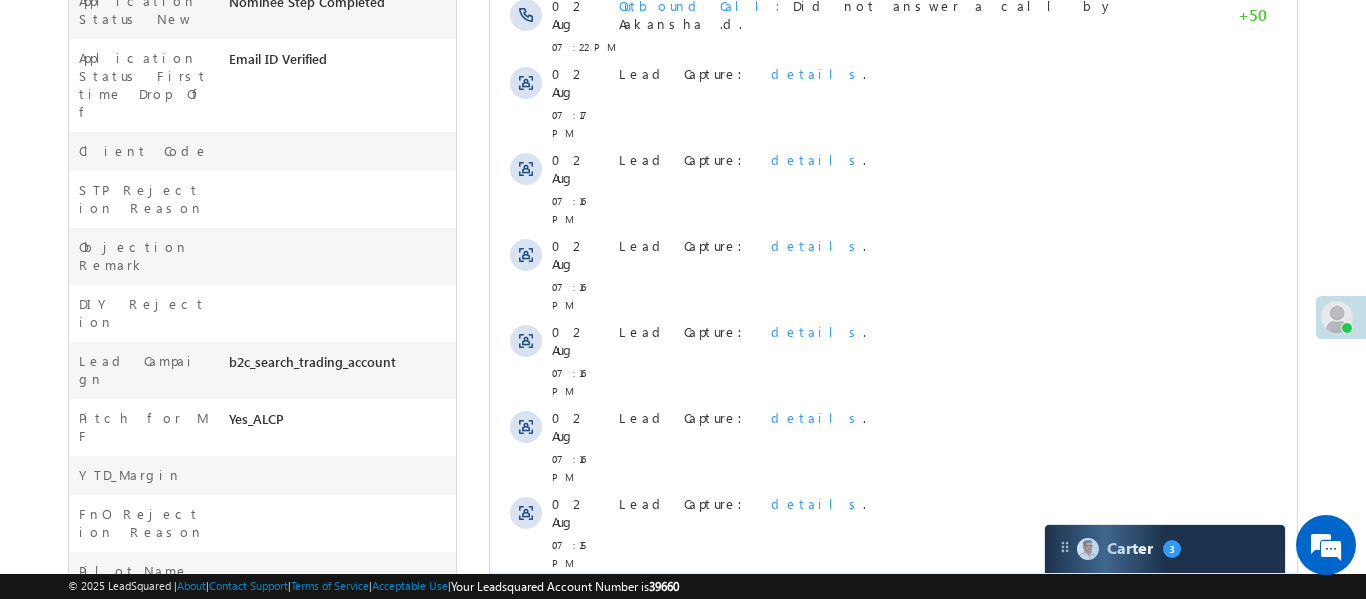 scroll, scrollTop: 1039, scrollLeft: 0, axis: vertical 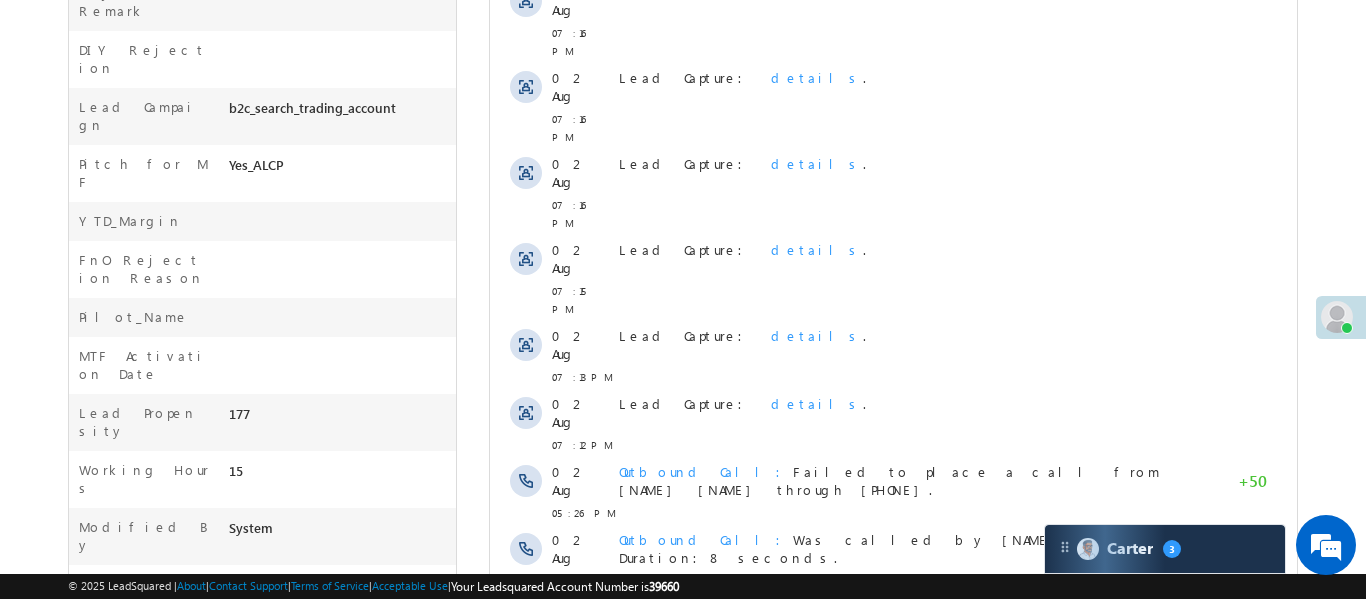 click on "SMS Sent" at bounding box center [678, 607] 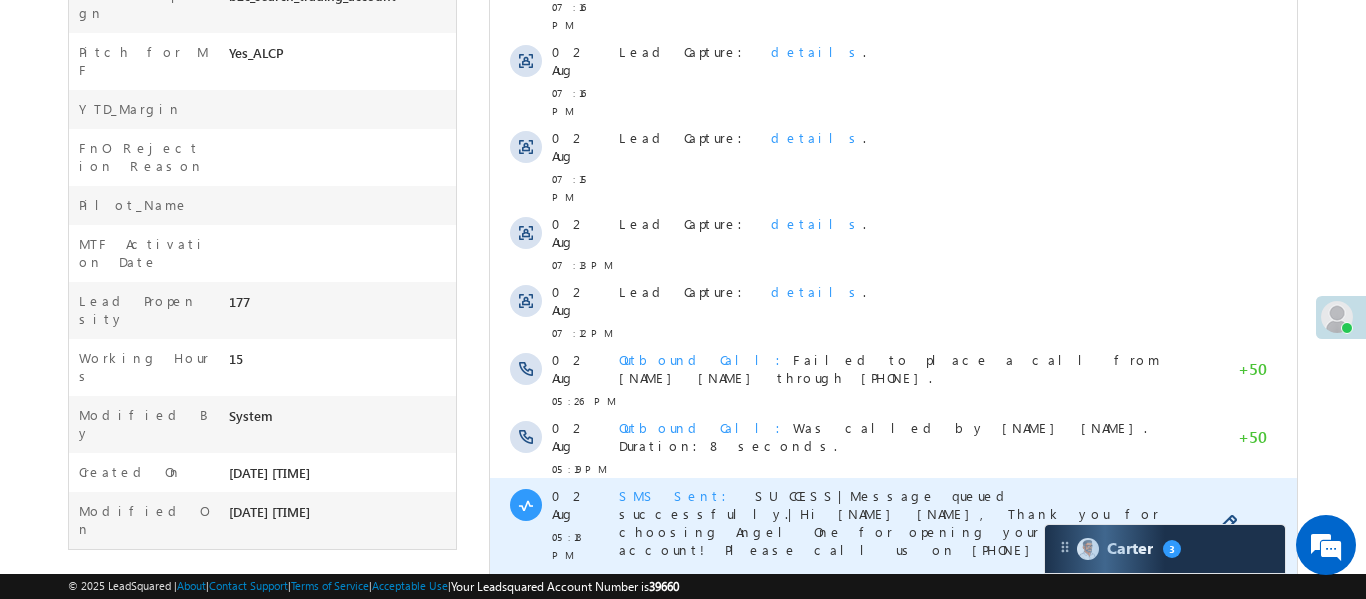 scroll, scrollTop: 1215, scrollLeft: 0, axis: vertical 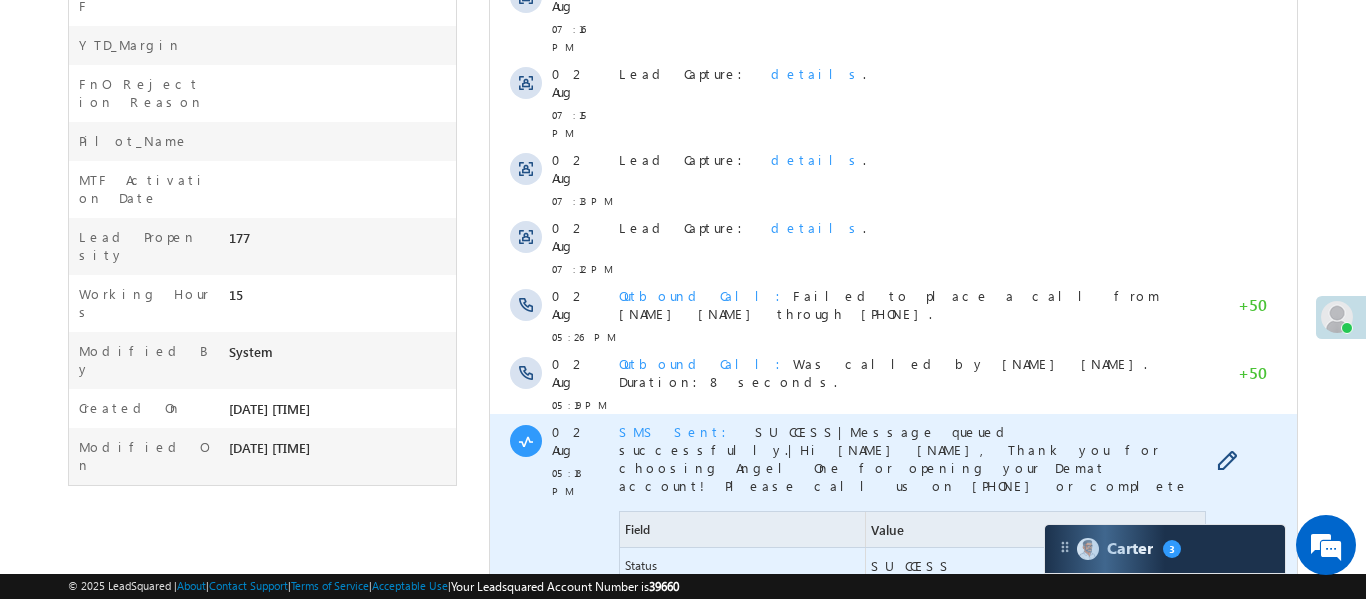 drag, startPoint x: 897, startPoint y: 453, endPoint x: 1053, endPoint y: 460, distance: 156.15697 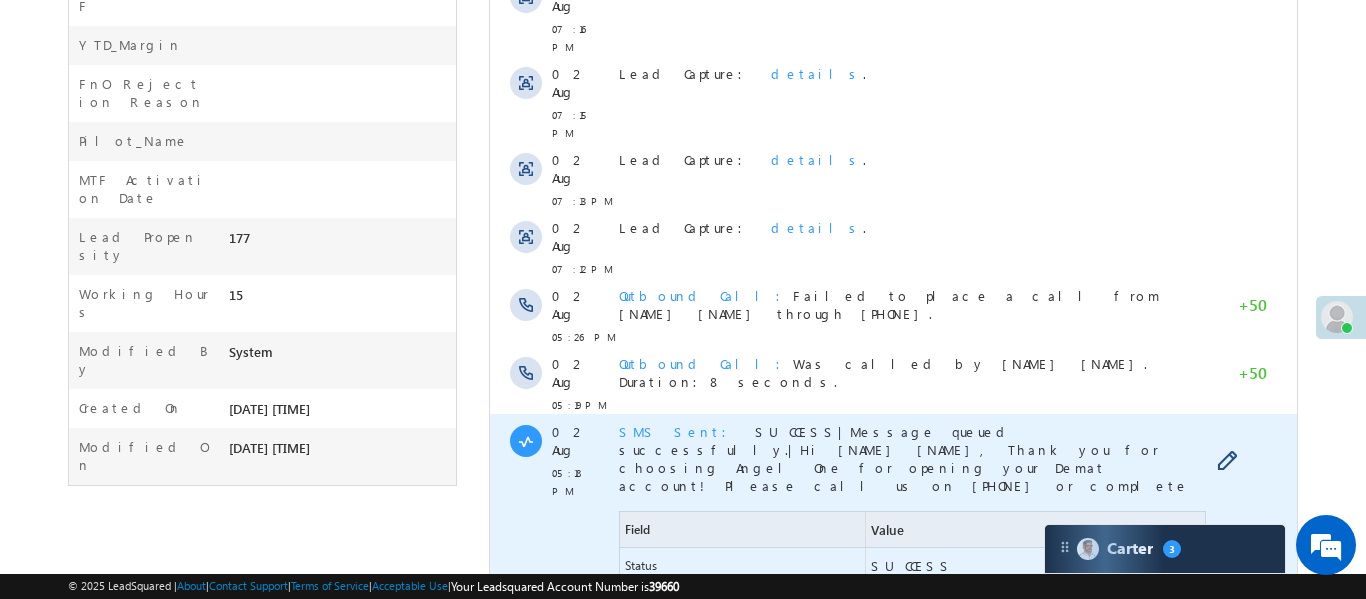 click on "+91-8709756954" at bounding box center (1034, 745) 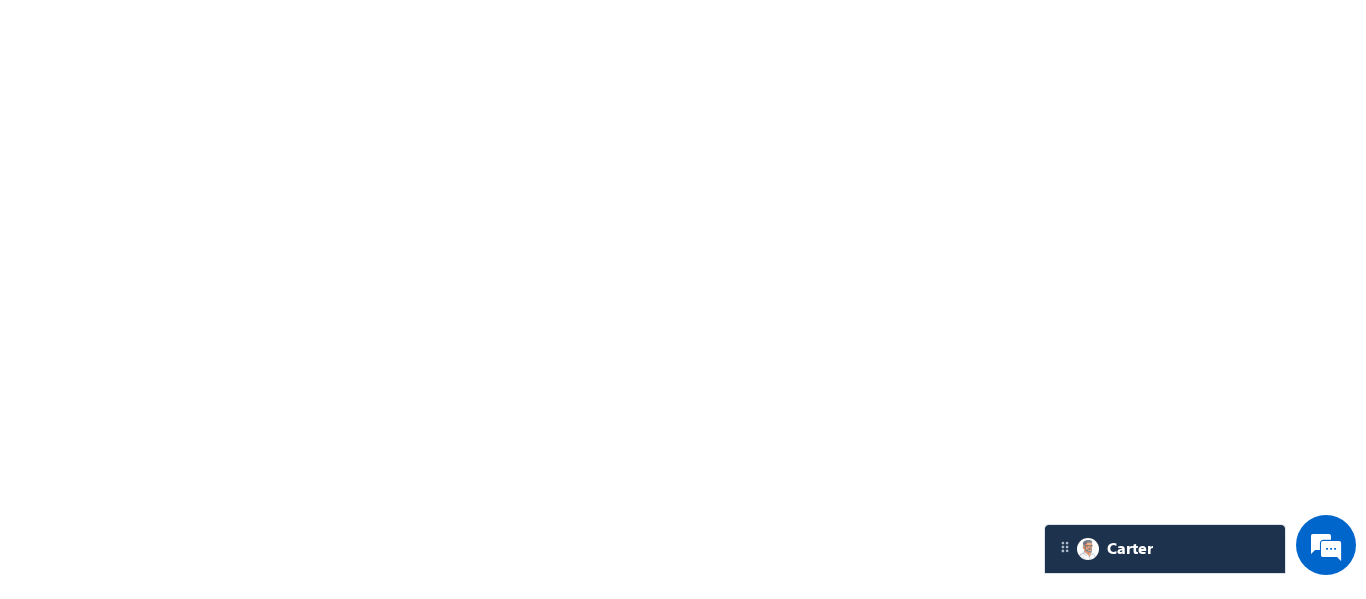 scroll, scrollTop: 0, scrollLeft: 0, axis: both 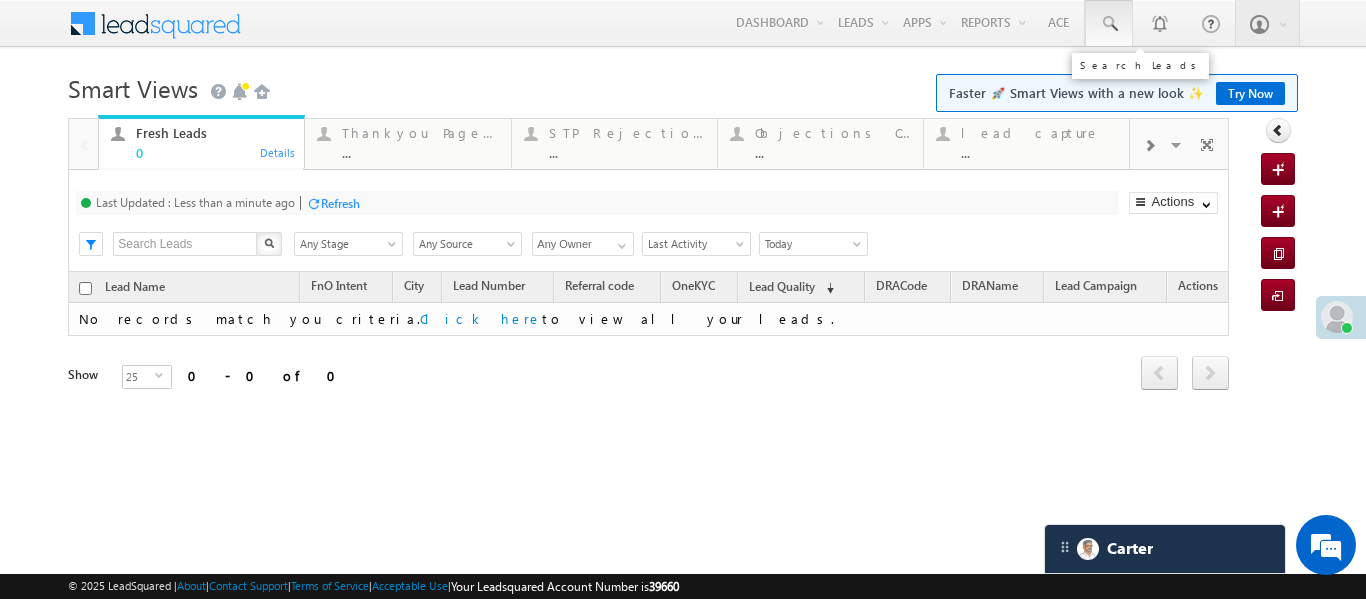 click at bounding box center (1109, 24) 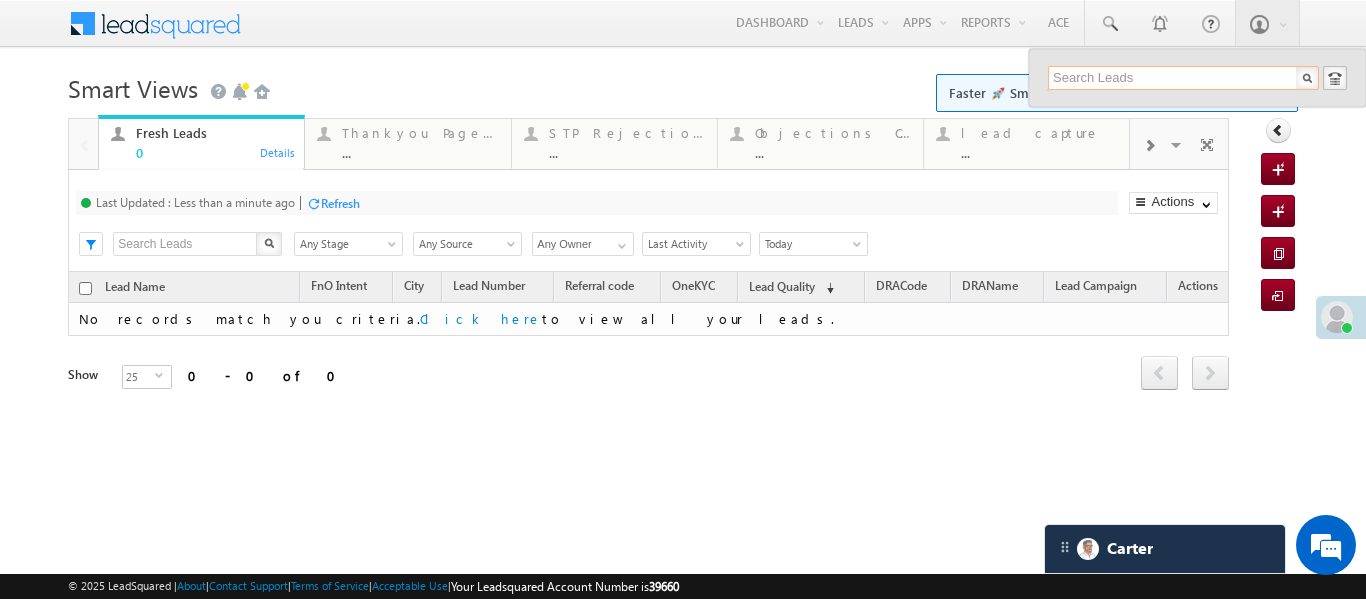 click at bounding box center [1183, 78] 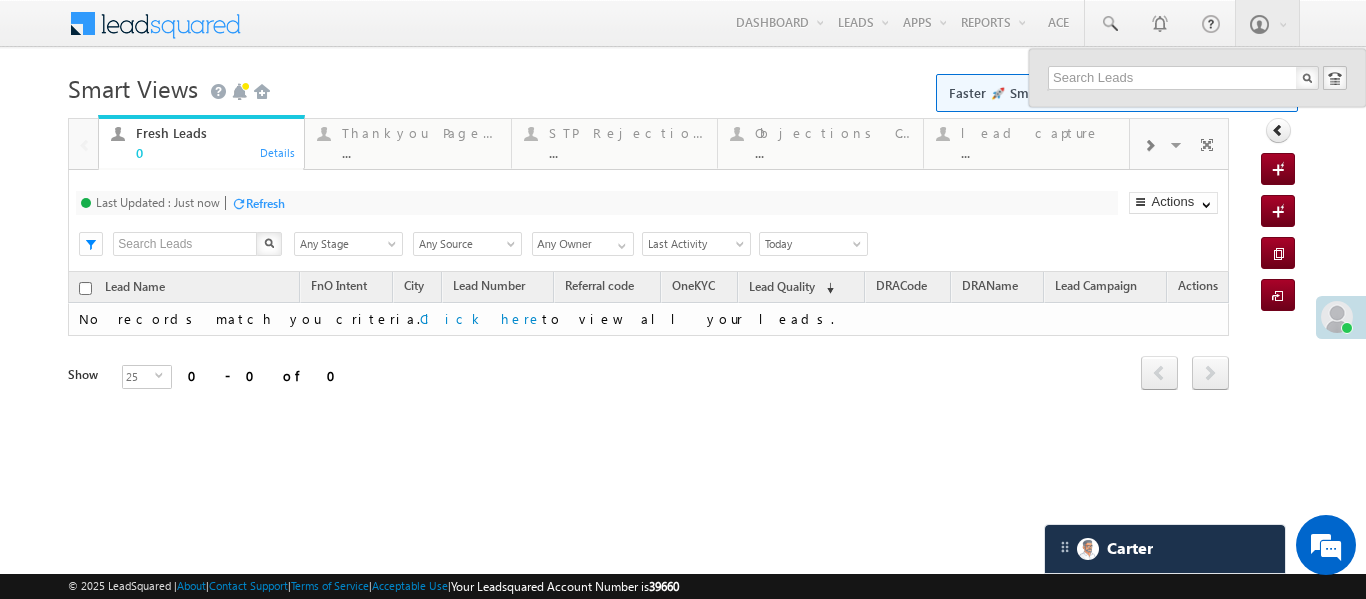 click at bounding box center (1197, 78) 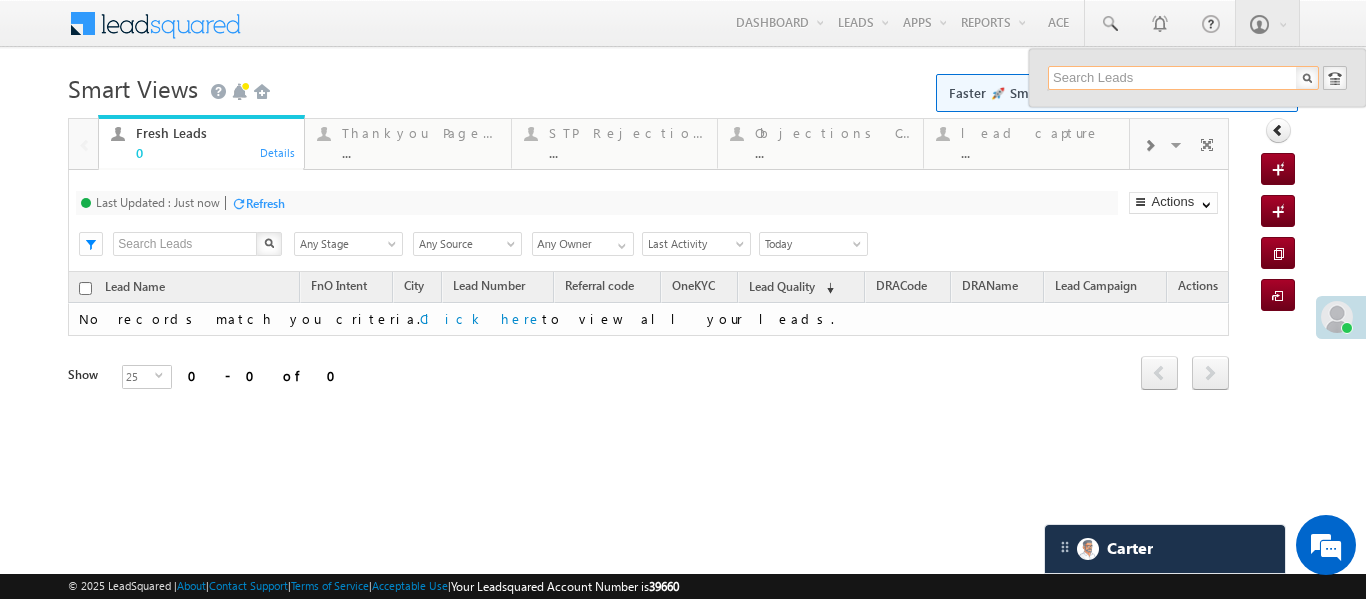 click at bounding box center (1183, 78) 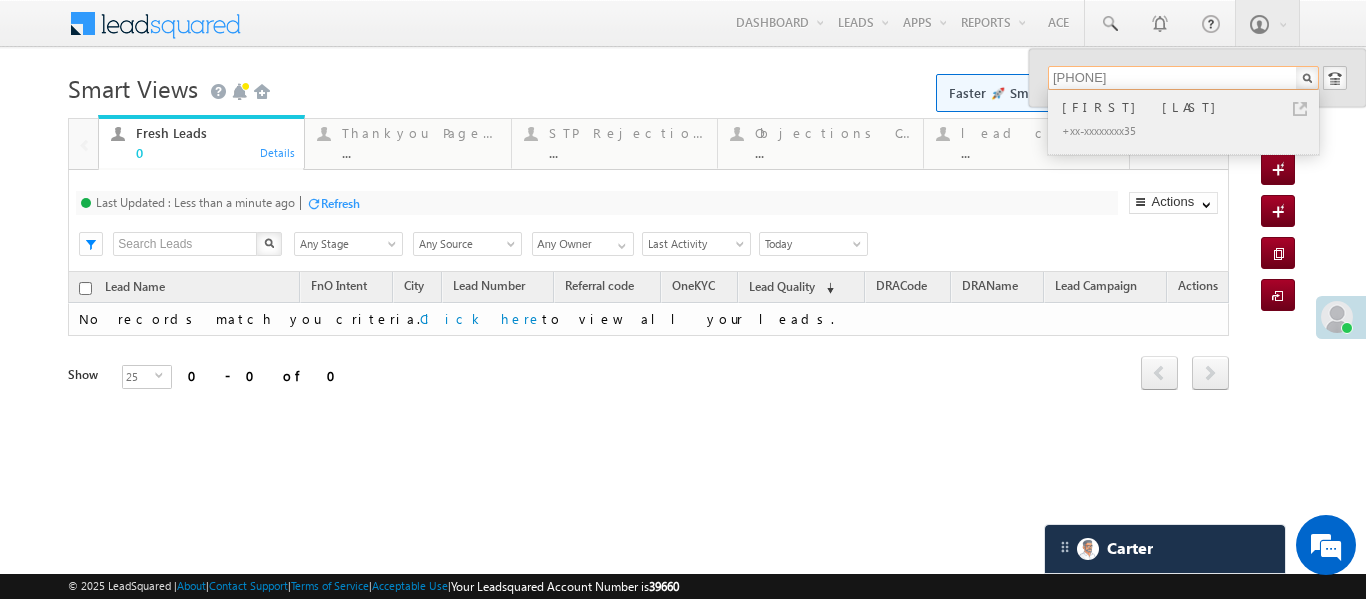 type on "8699306035" 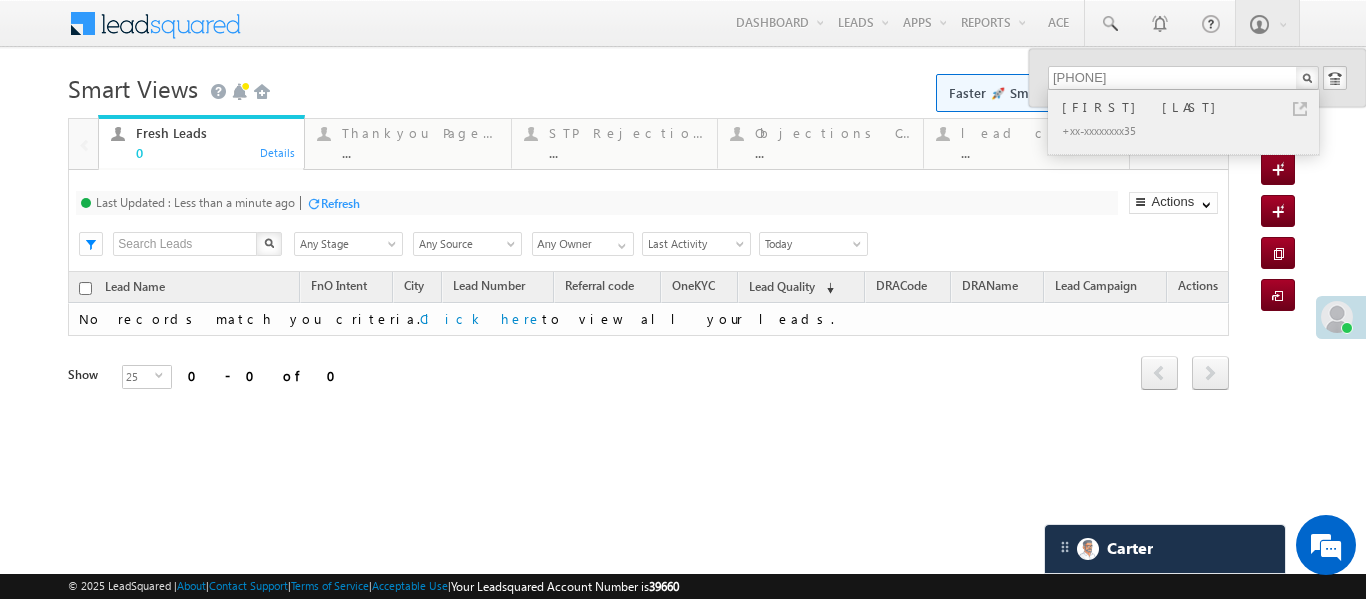click on "Rajwinder Singh" at bounding box center (1192, 107) 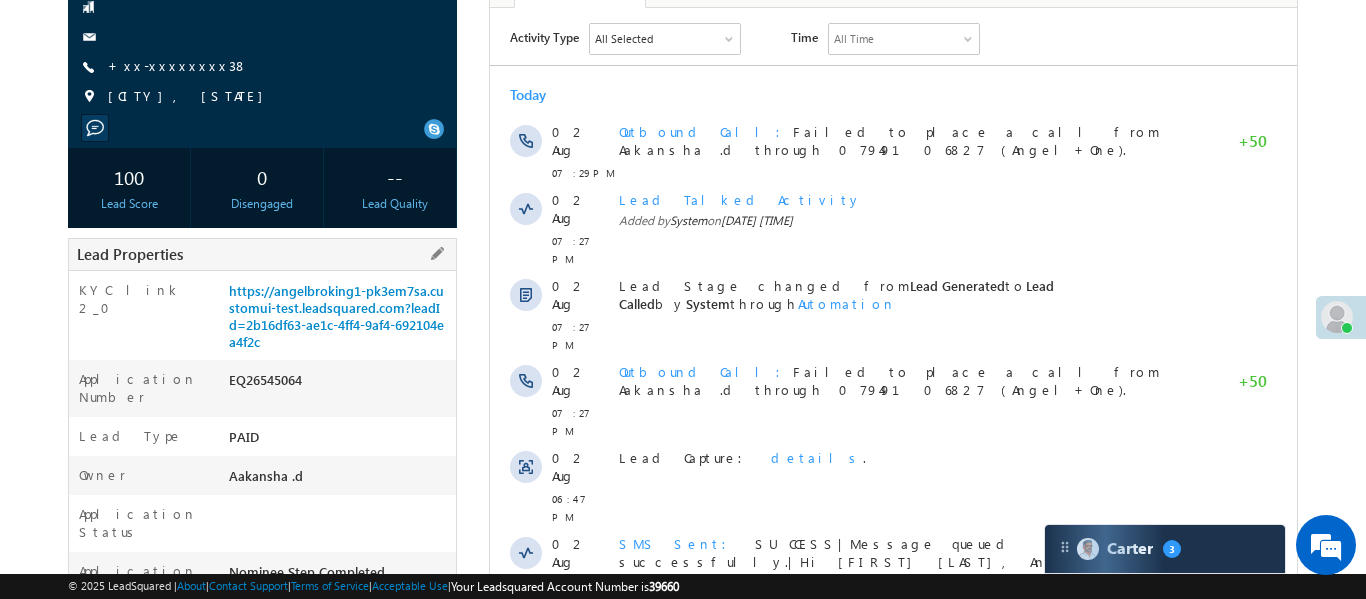 scroll, scrollTop: 0, scrollLeft: 0, axis: both 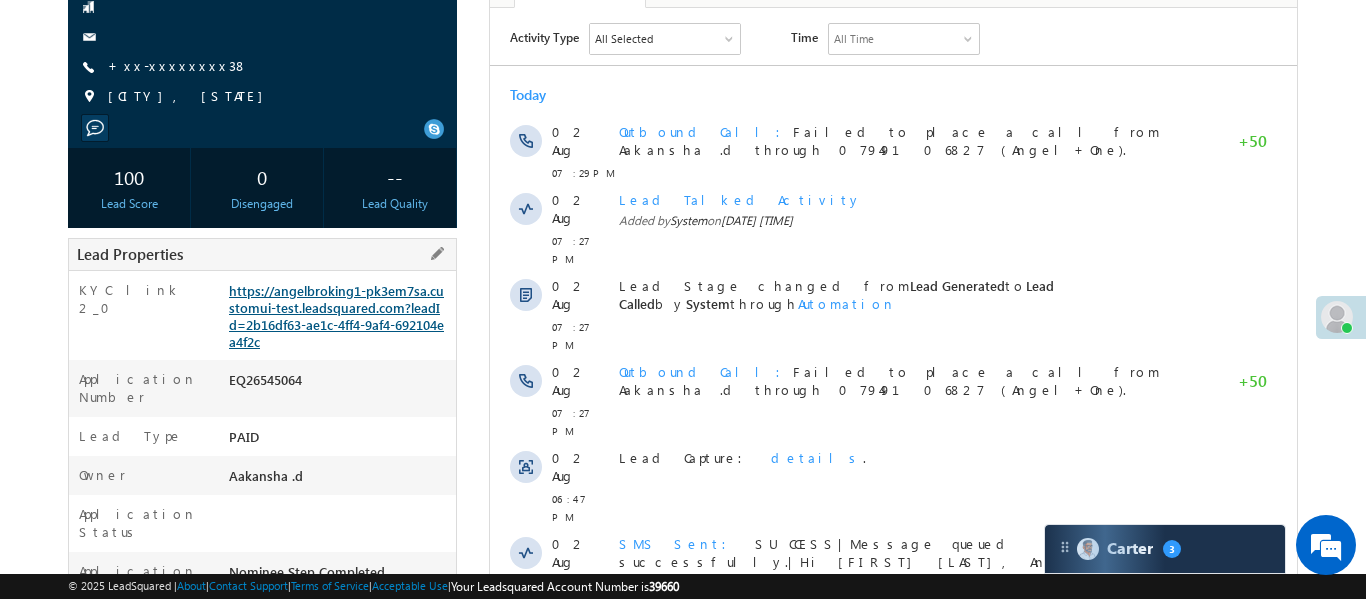 click on "KYC link 2_0
[URL]" at bounding box center [262, 315] 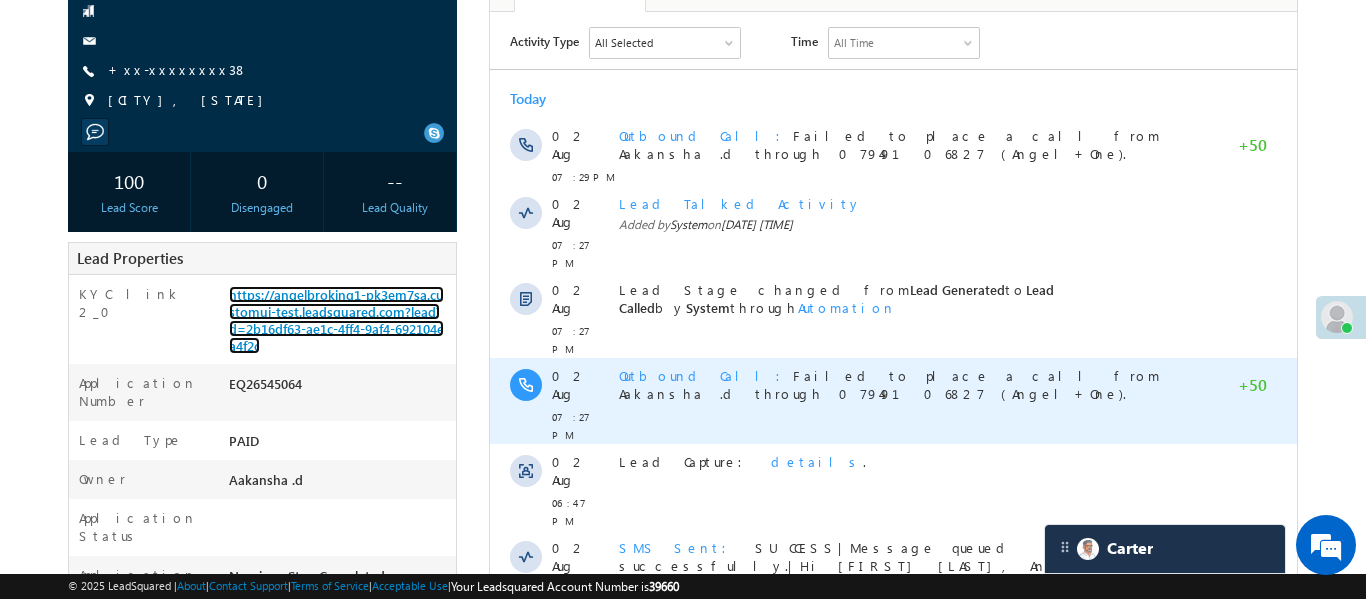 scroll, scrollTop: 337, scrollLeft: 0, axis: vertical 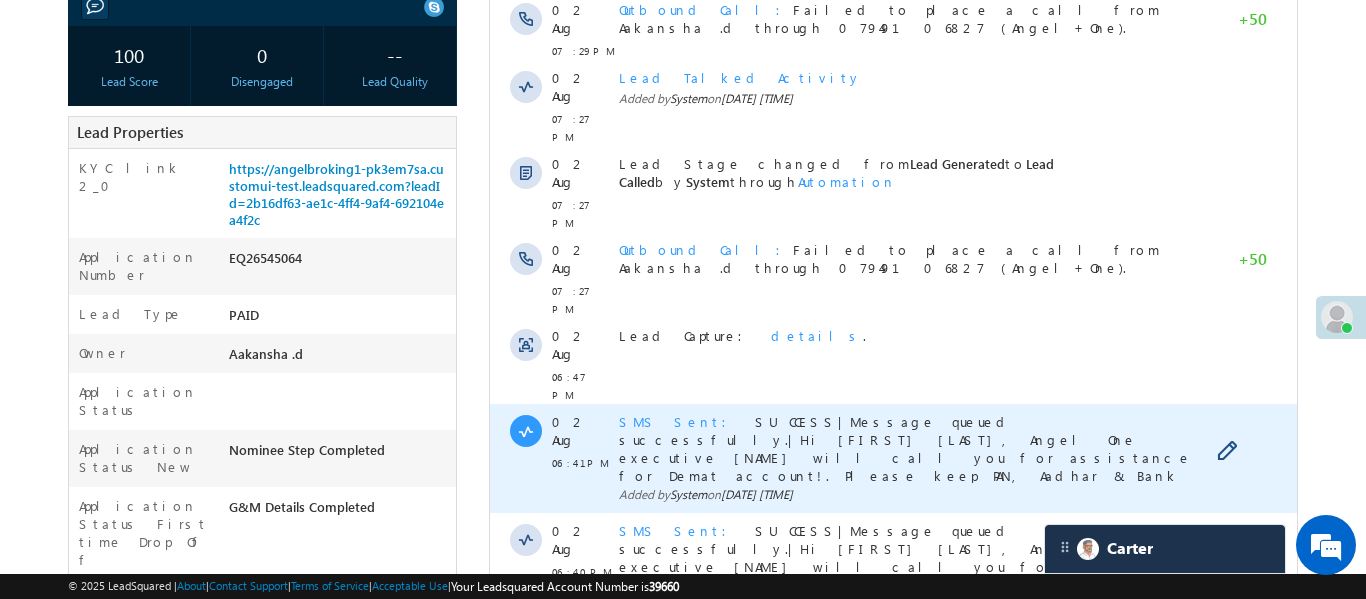 click on "SMS Sent" at bounding box center [678, 421] 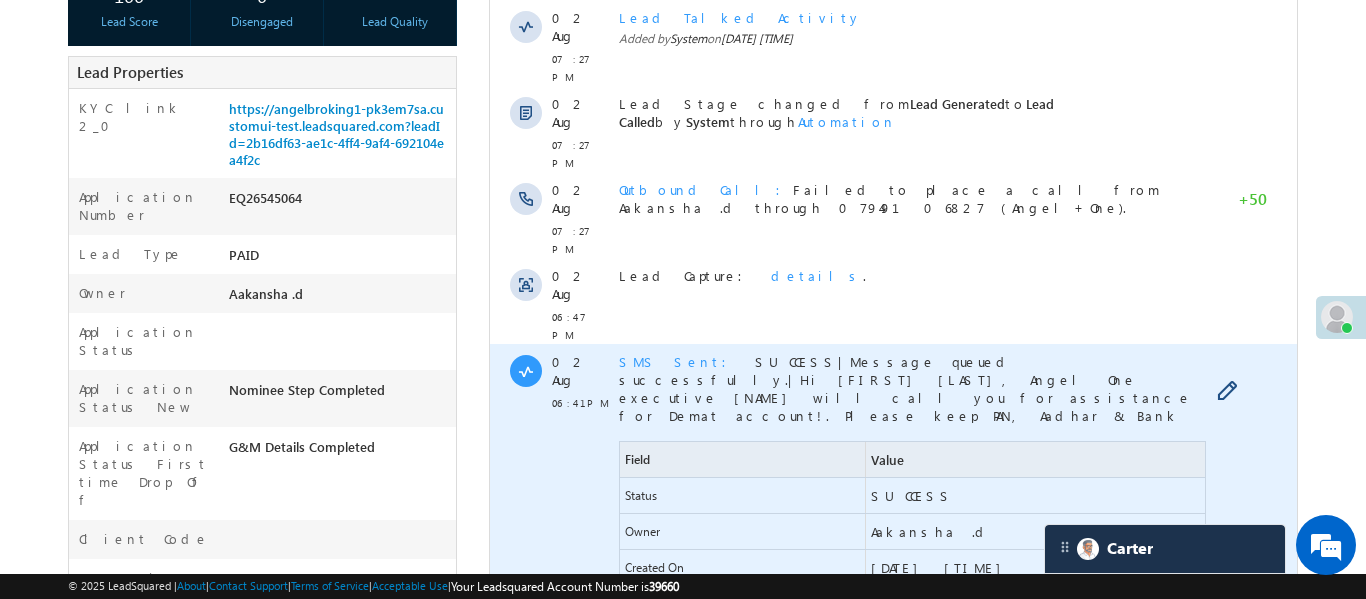 scroll, scrollTop: 521, scrollLeft: 0, axis: vertical 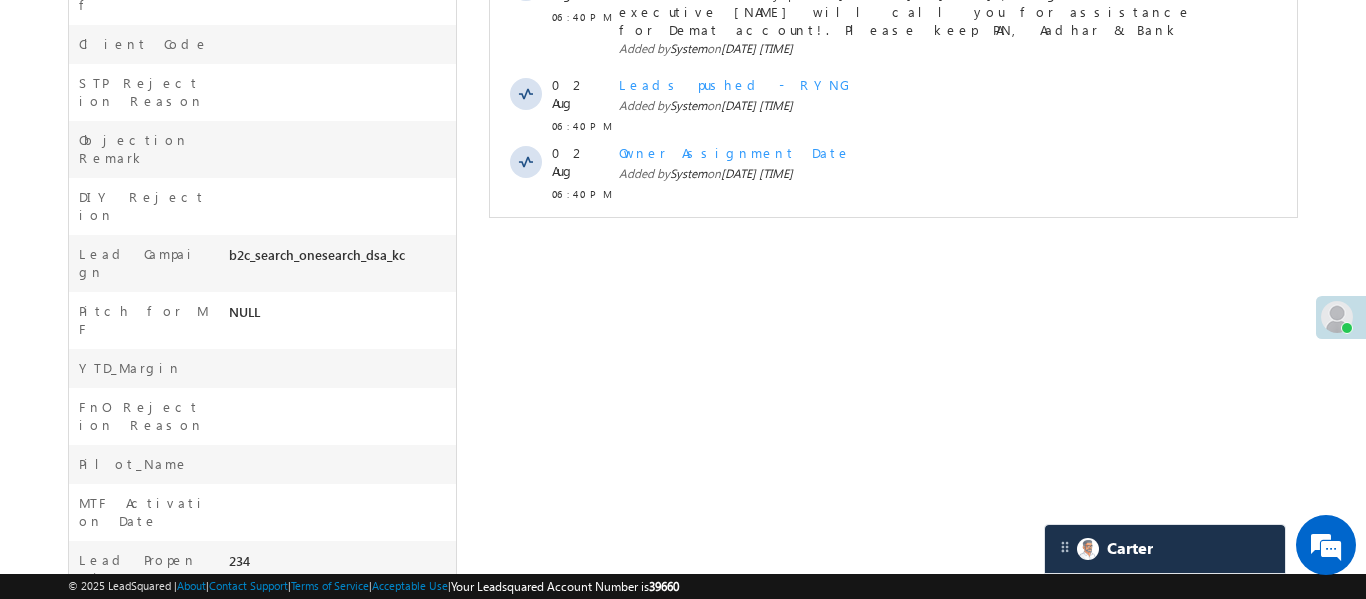 click on "Show More" at bounding box center [892, 298] 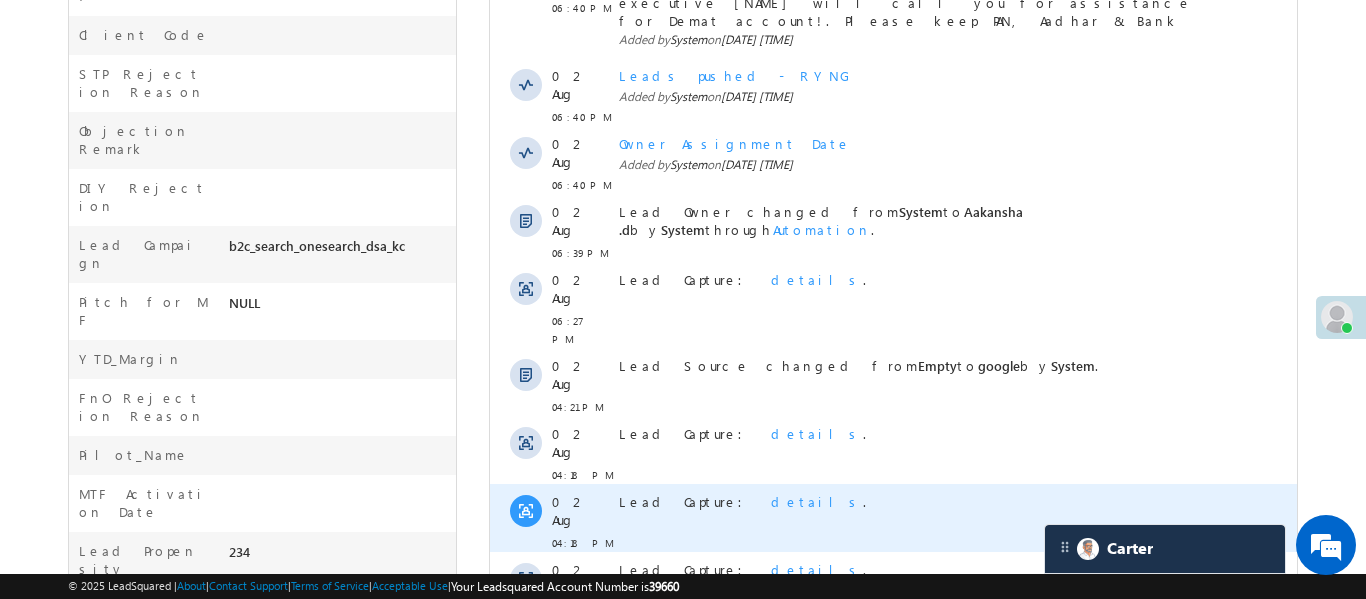 scroll, scrollTop: 1134, scrollLeft: 0, axis: vertical 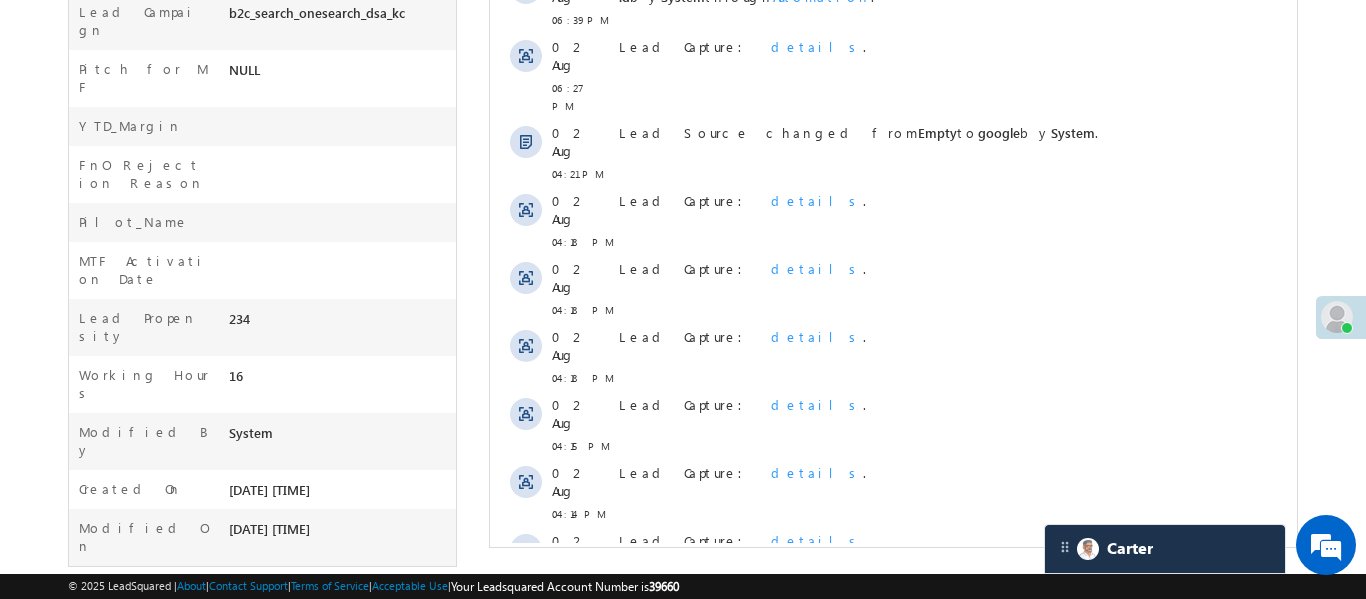 click on "Show More" at bounding box center [892, 762] 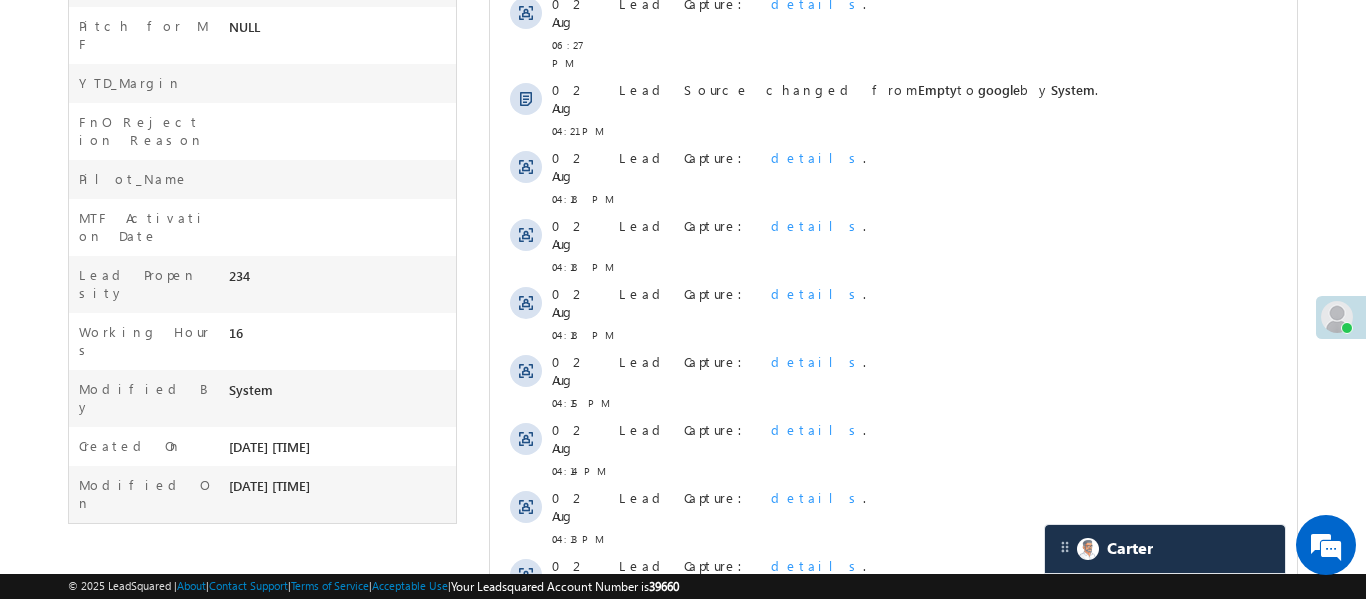 scroll, scrollTop: 1254, scrollLeft: 0, axis: vertical 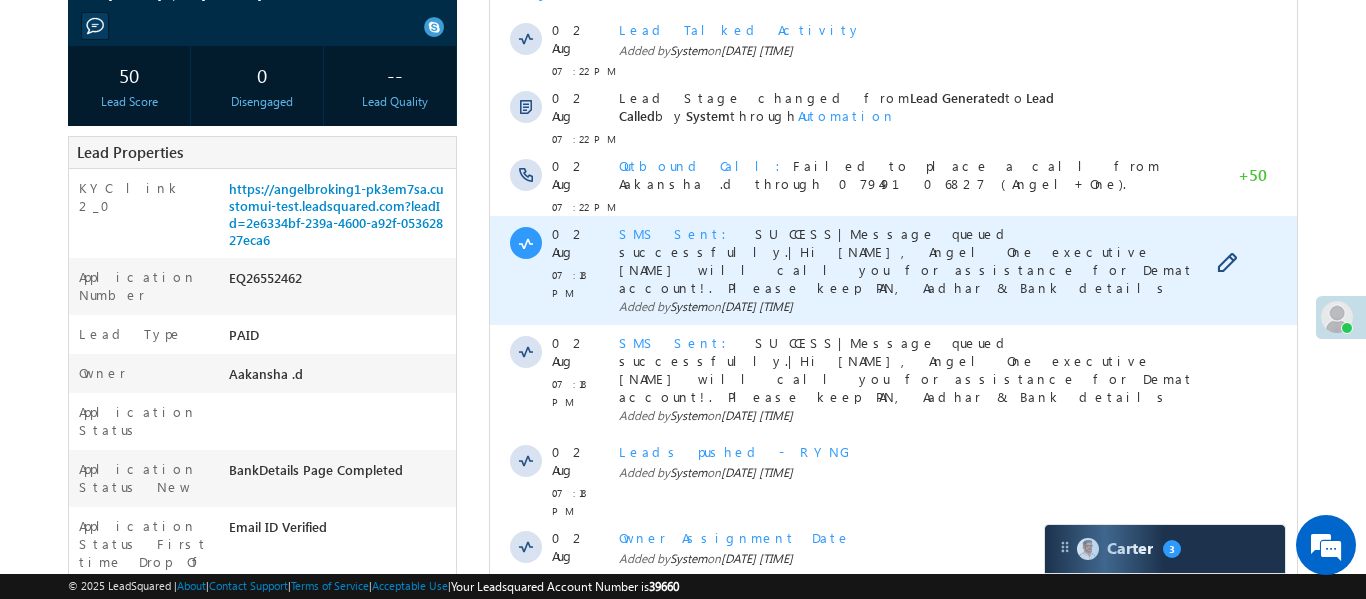 click on "SMS Sent" at bounding box center [678, 233] 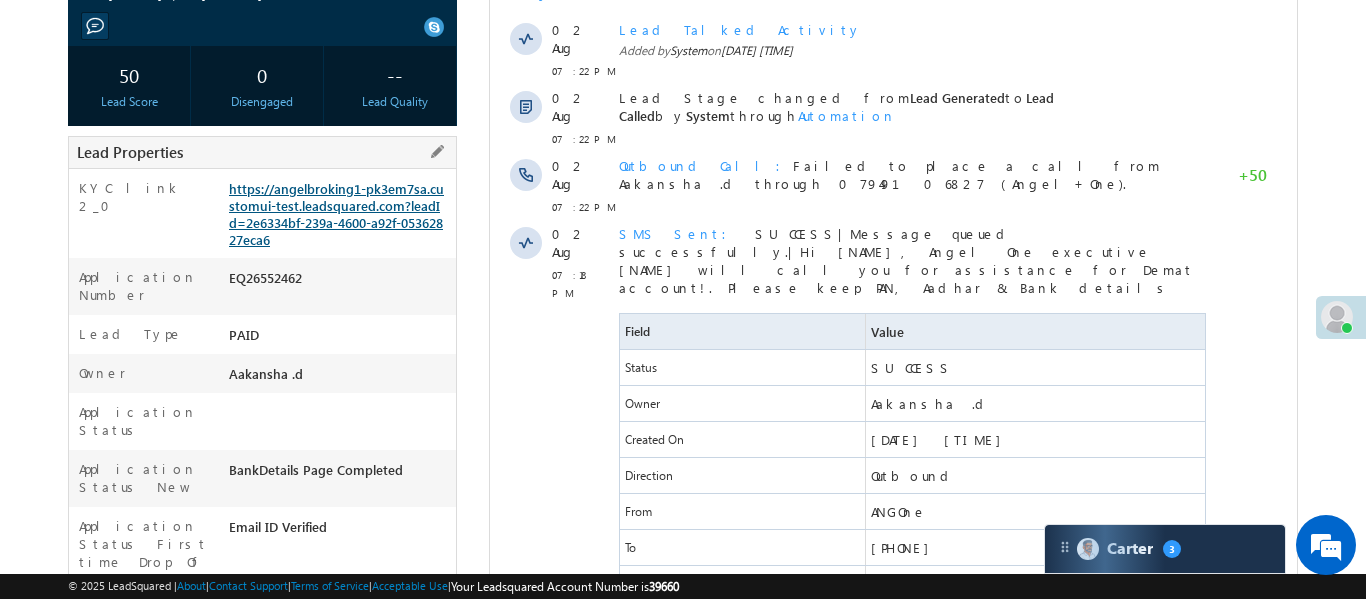 click on "https://angelbroking1-pk3em7sa.customui-test.leadsquared.com?leadId=2e6334bf-239a-4600-a92f-05362827eca6" at bounding box center [336, 214] 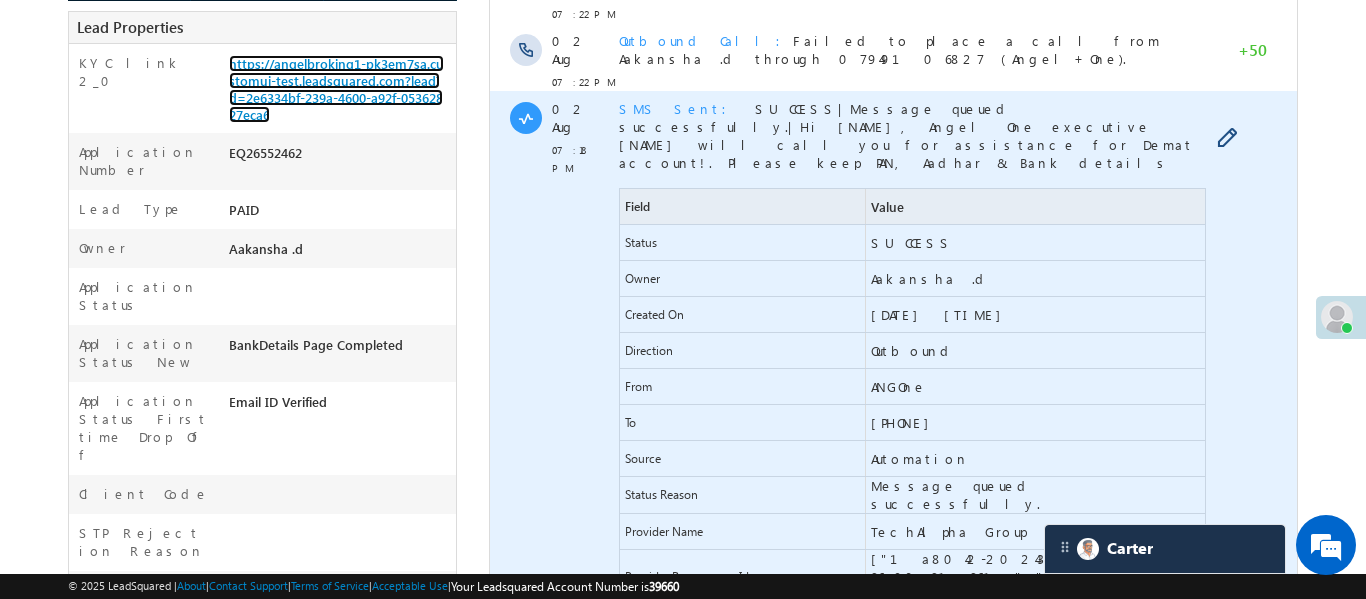 scroll, scrollTop: 429, scrollLeft: 0, axis: vertical 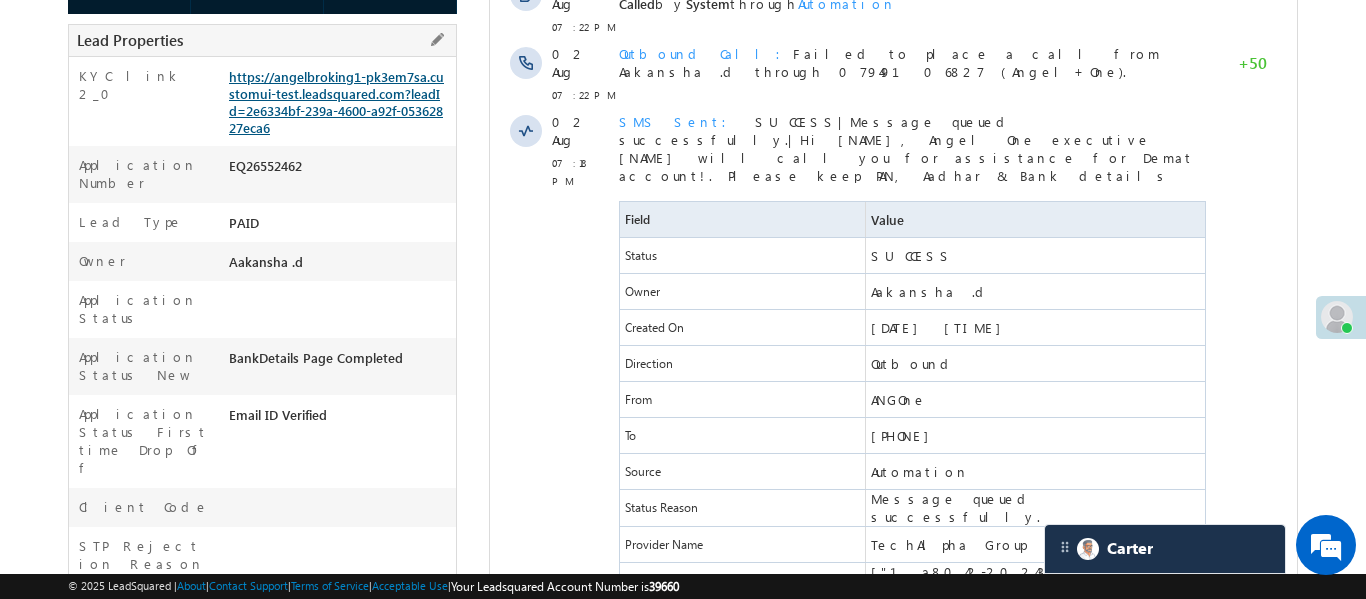 click on "https://angelbroking1-pk3em7sa.customui-test.leadsquared.com?leadId=2e6334bf-239a-4600-a92f-05362827eca6" at bounding box center (336, 102) 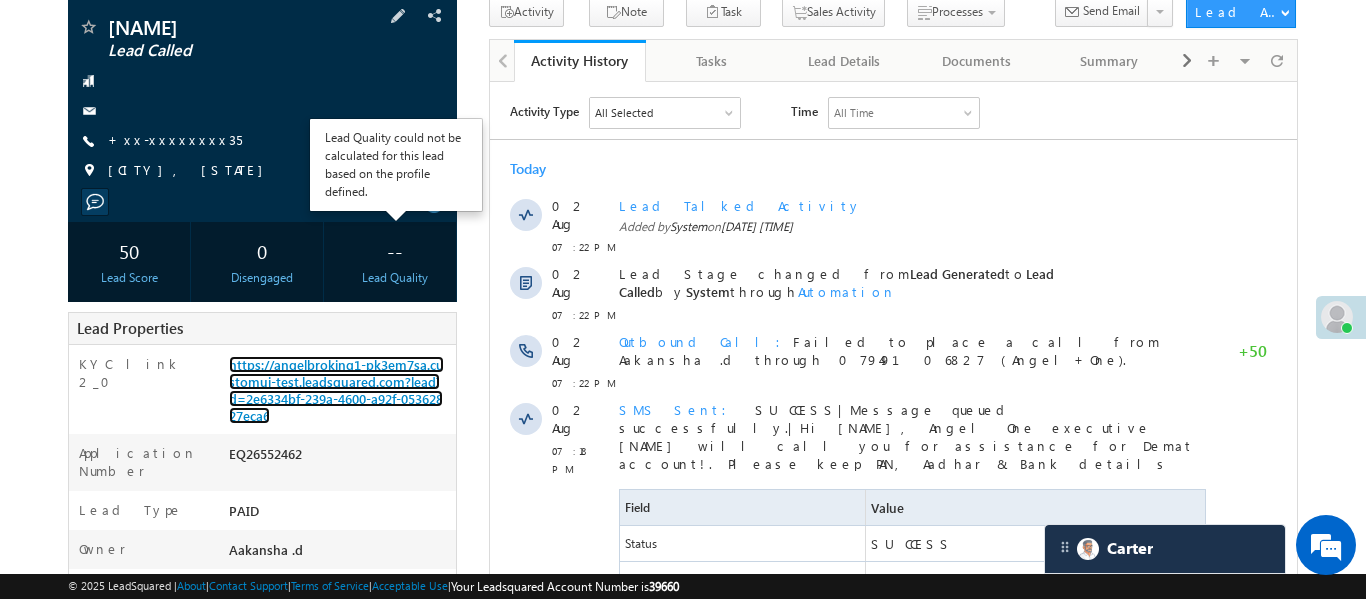 scroll, scrollTop: 0, scrollLeft: 0, axis: both 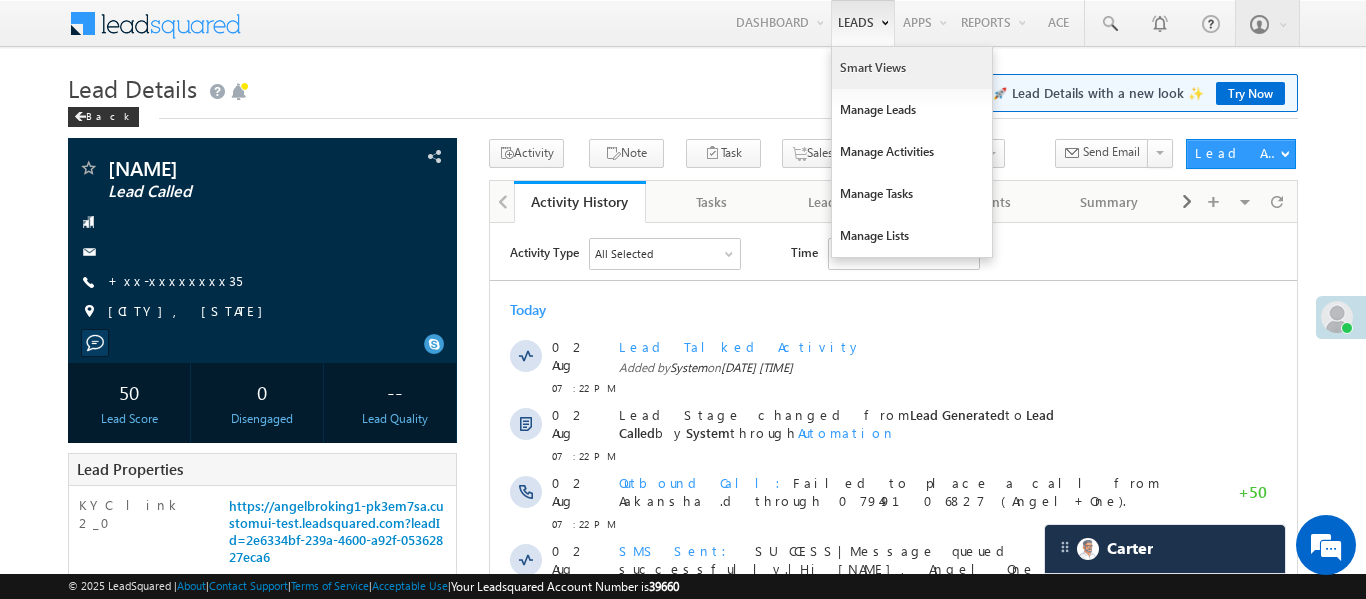 click on "Smart Views" at bounding box center (912, 68) 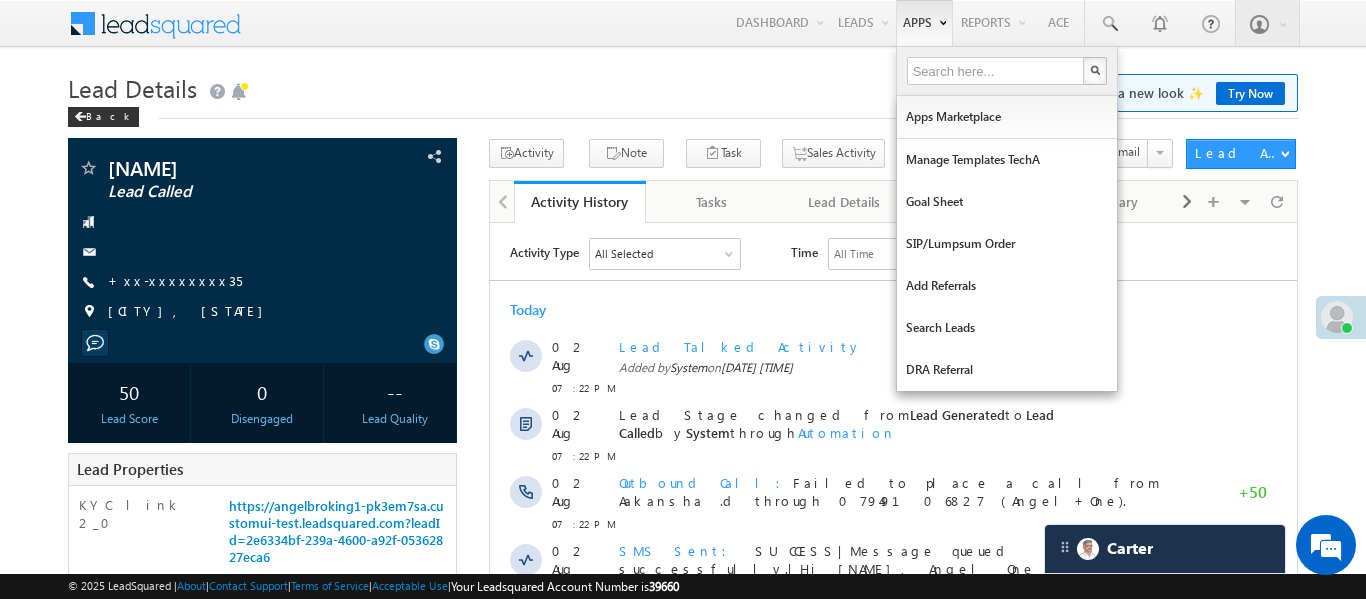 drag, startPoint x: 868, startPoint y: 68, endPoint x: 908, endPoint y: 14, distance: 67.20119 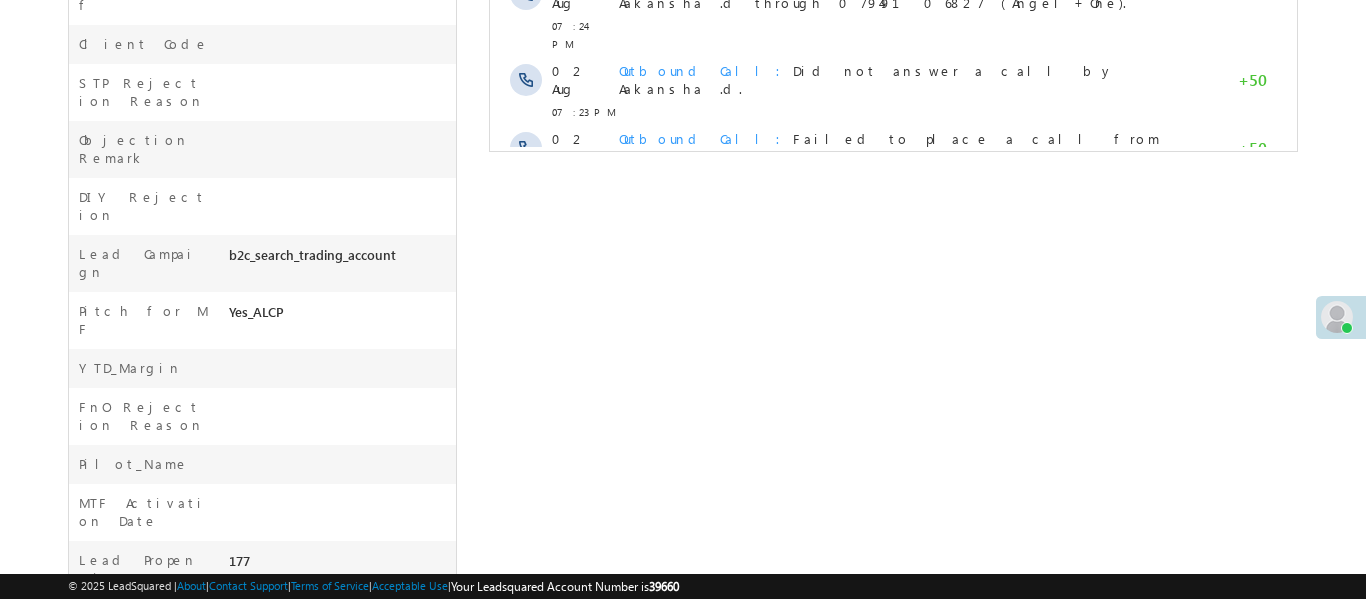 scroll, scrollTop: 0, scrollLeft: 0, axis: both 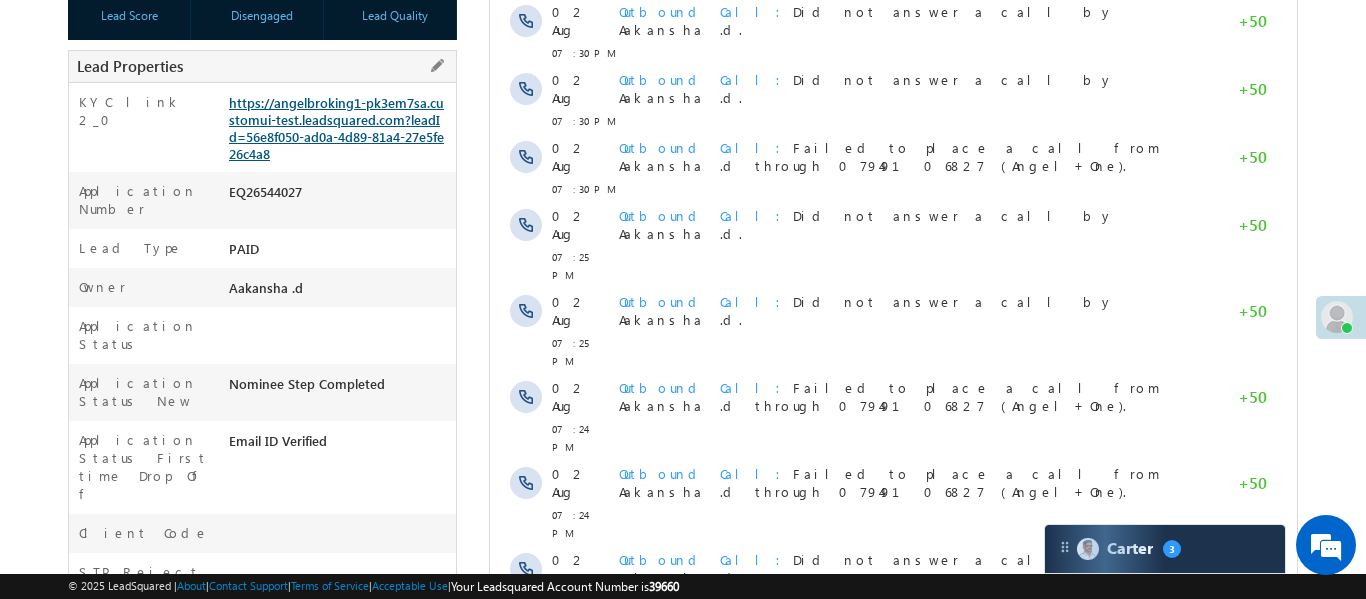 click on "https://angelbroking1-pk3em7sa.customui-test.leadsquared.com?leadId=56e8f050-ad0a-4d89-81a4-27e5fe26c4a8" at bounding box center [336, 128] 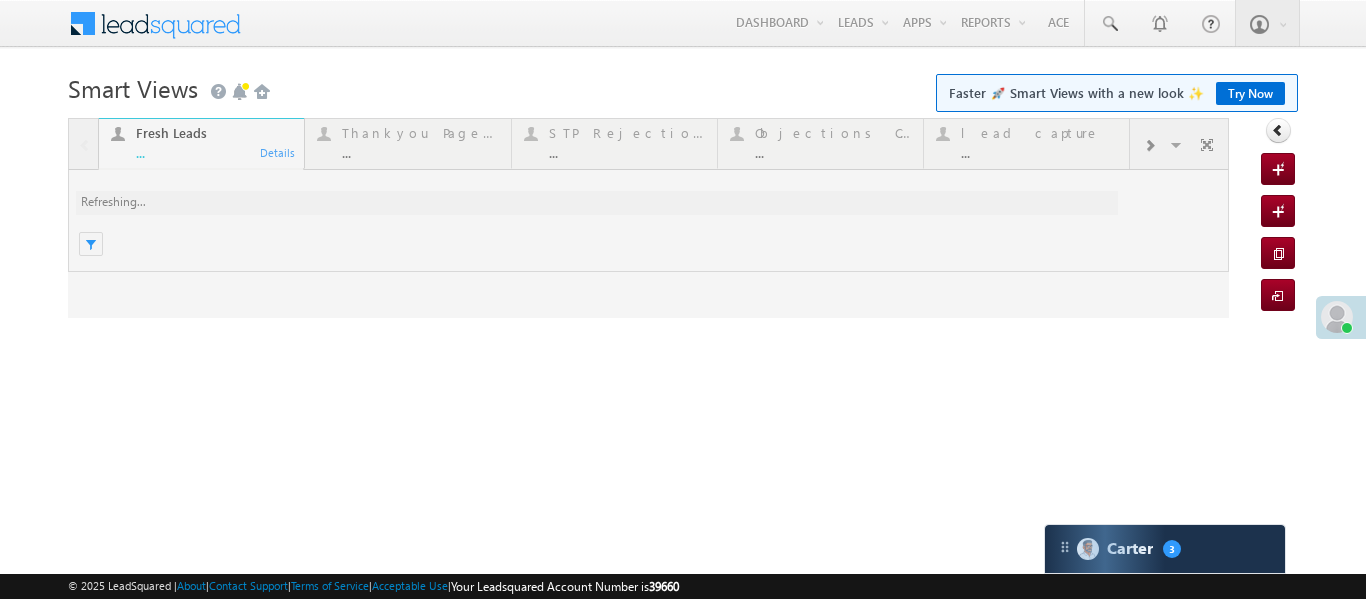 scroll, scrollTop: 0, scrollLeft: 0, axis: both 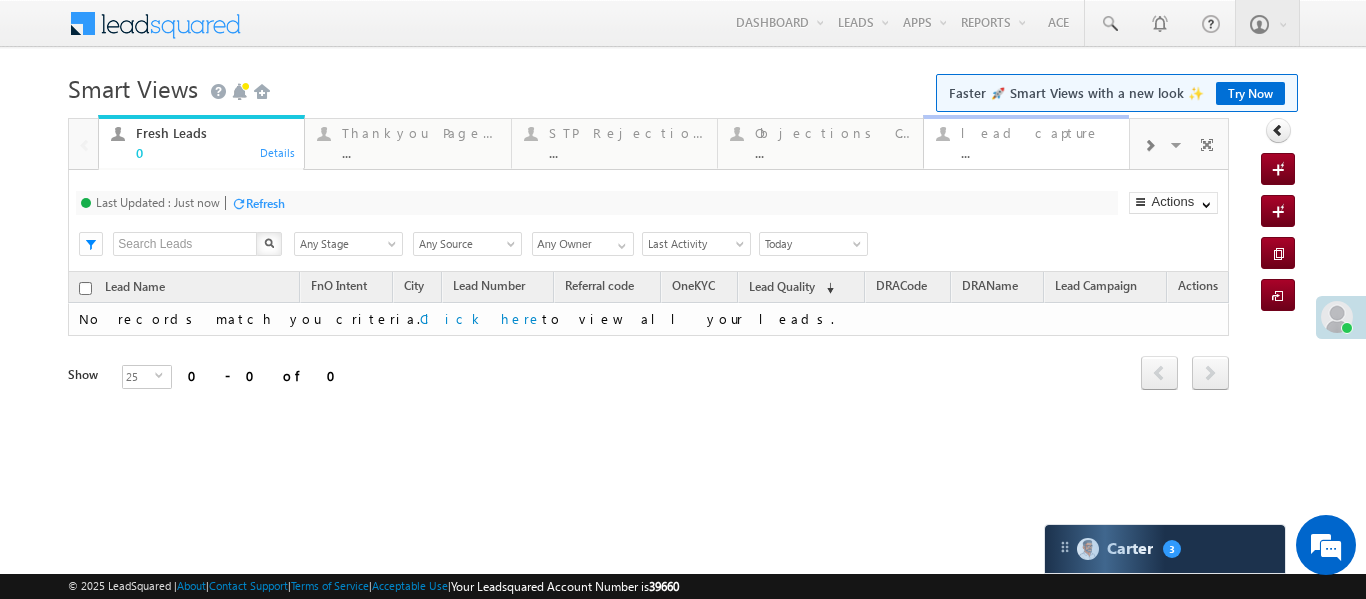 click on "lead capture" at bounding box center [1039, 133] 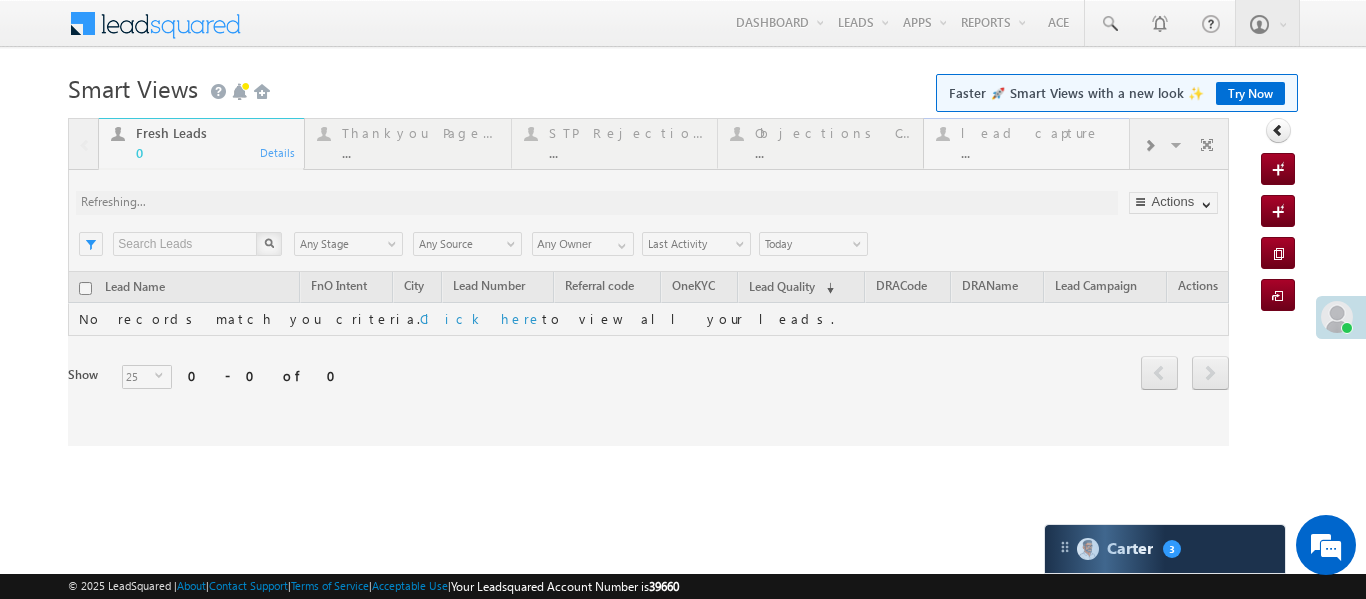 click at bounding box center [648, 282] 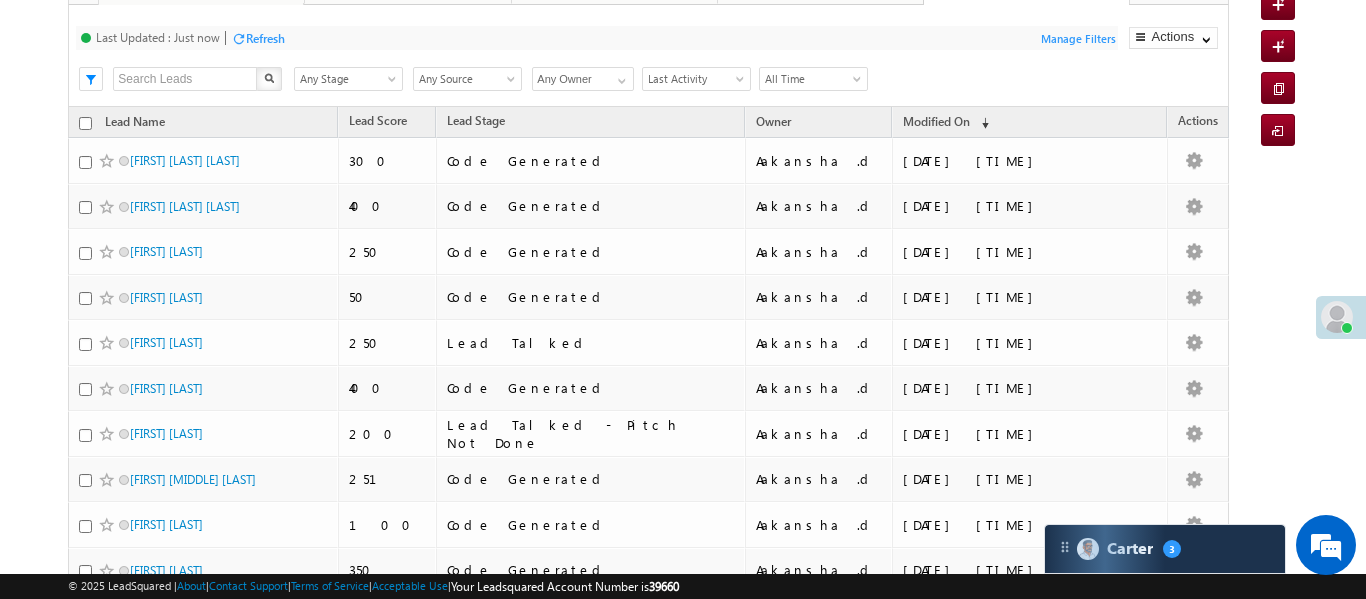 scroll, scrollTop: 0, scrollLeft: 0, axis: both 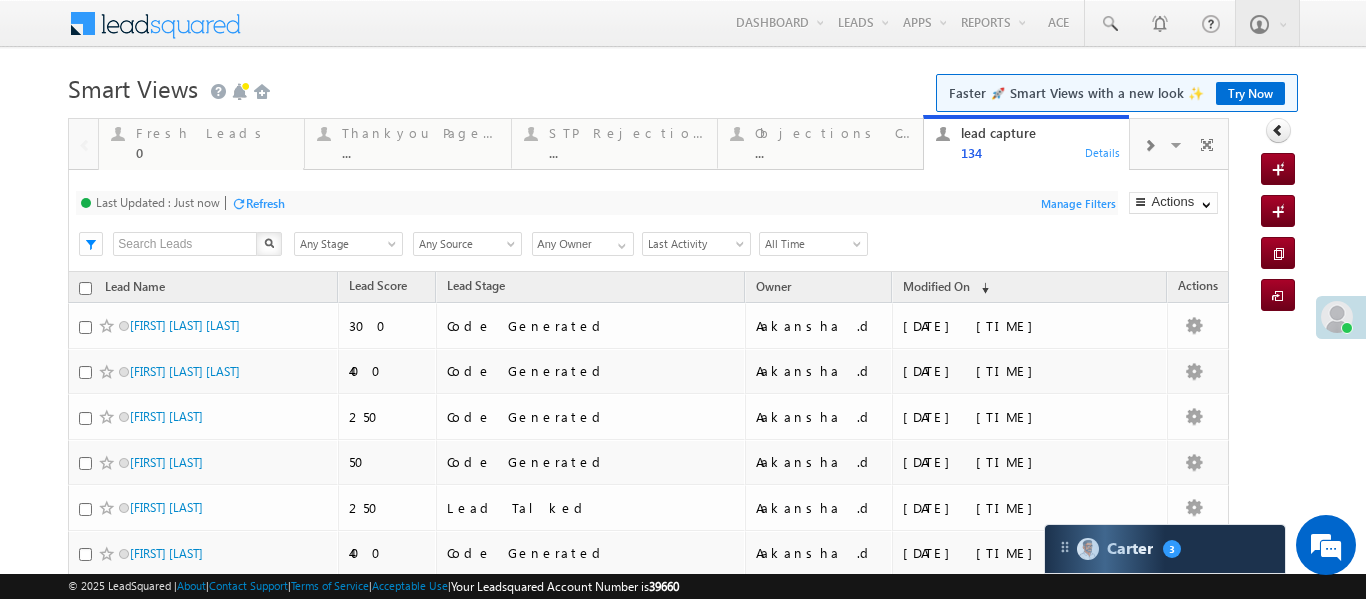 click at bounding box center (1149, 144) 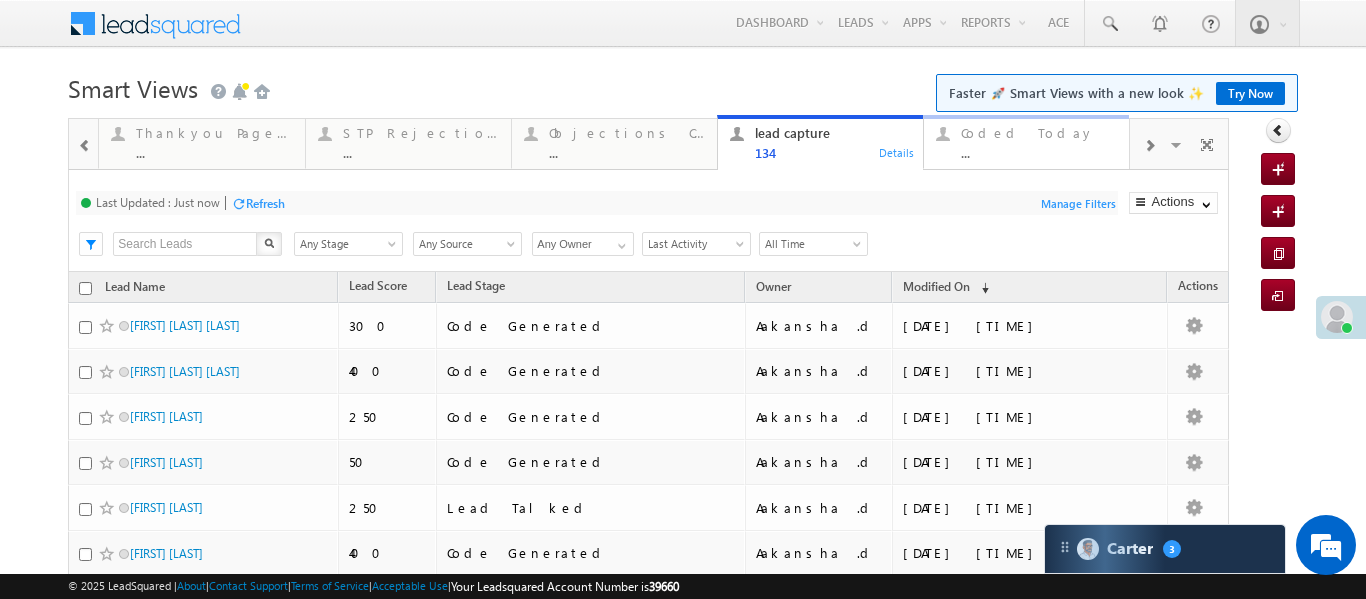 click on "Coded Today ..." at bounding box center [1039, 140] 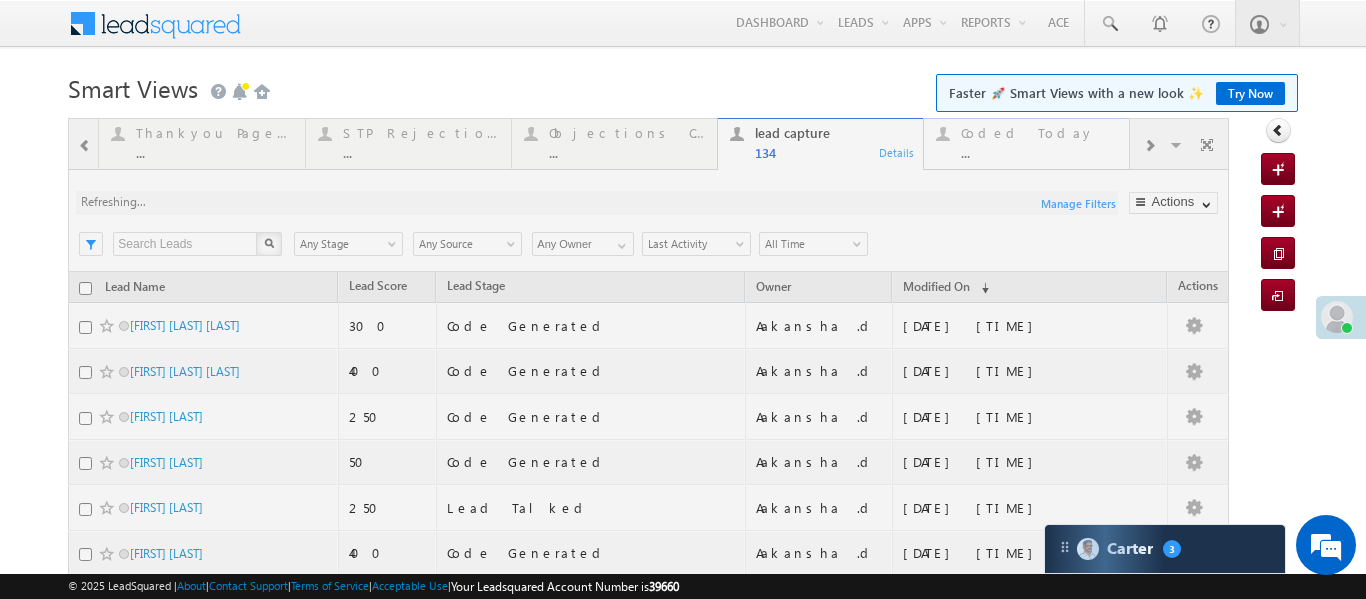 click at bounding box center (648, 839) 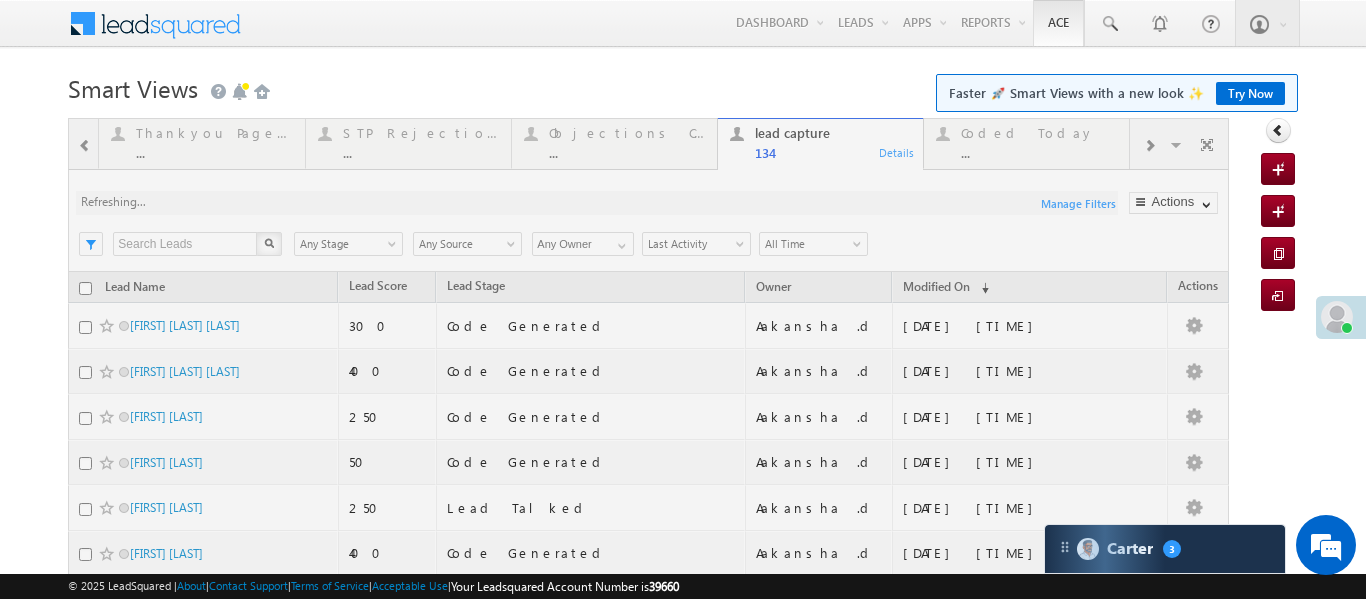 drag, startPoint x: 1090, startPoint y: 142, endPoint x: 1033, endPoint y: 9, distance: 144.69969 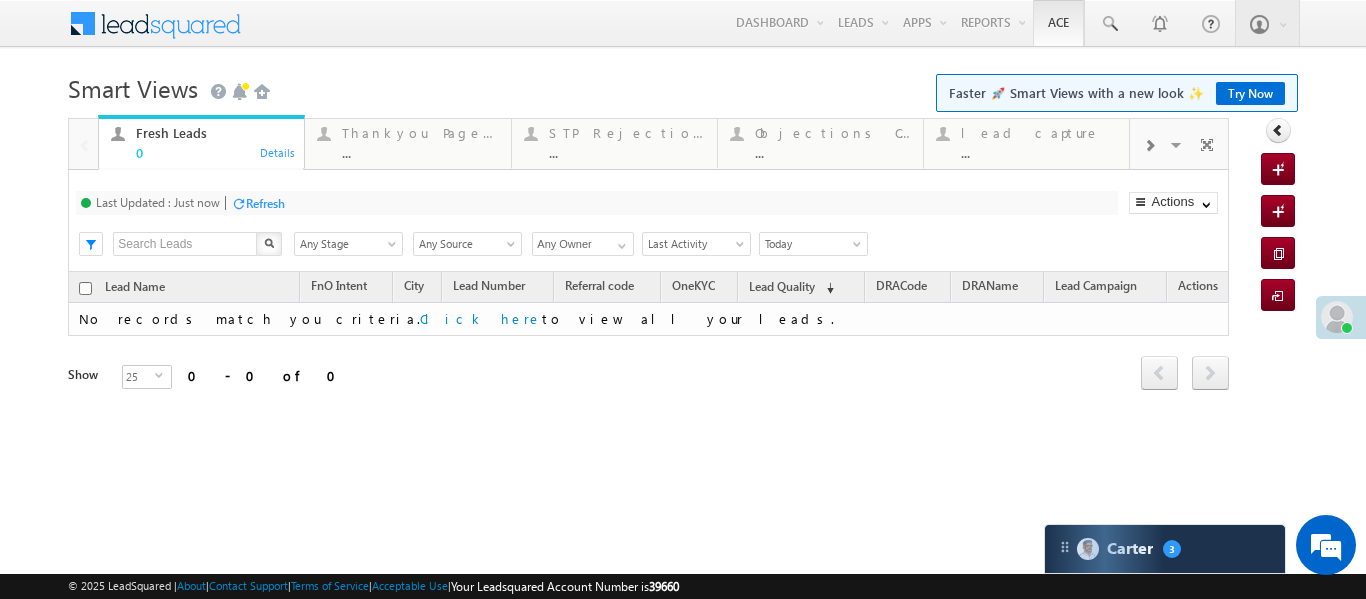 scroll, scrollTop: 0, scrollLeft: 0, axis: both 